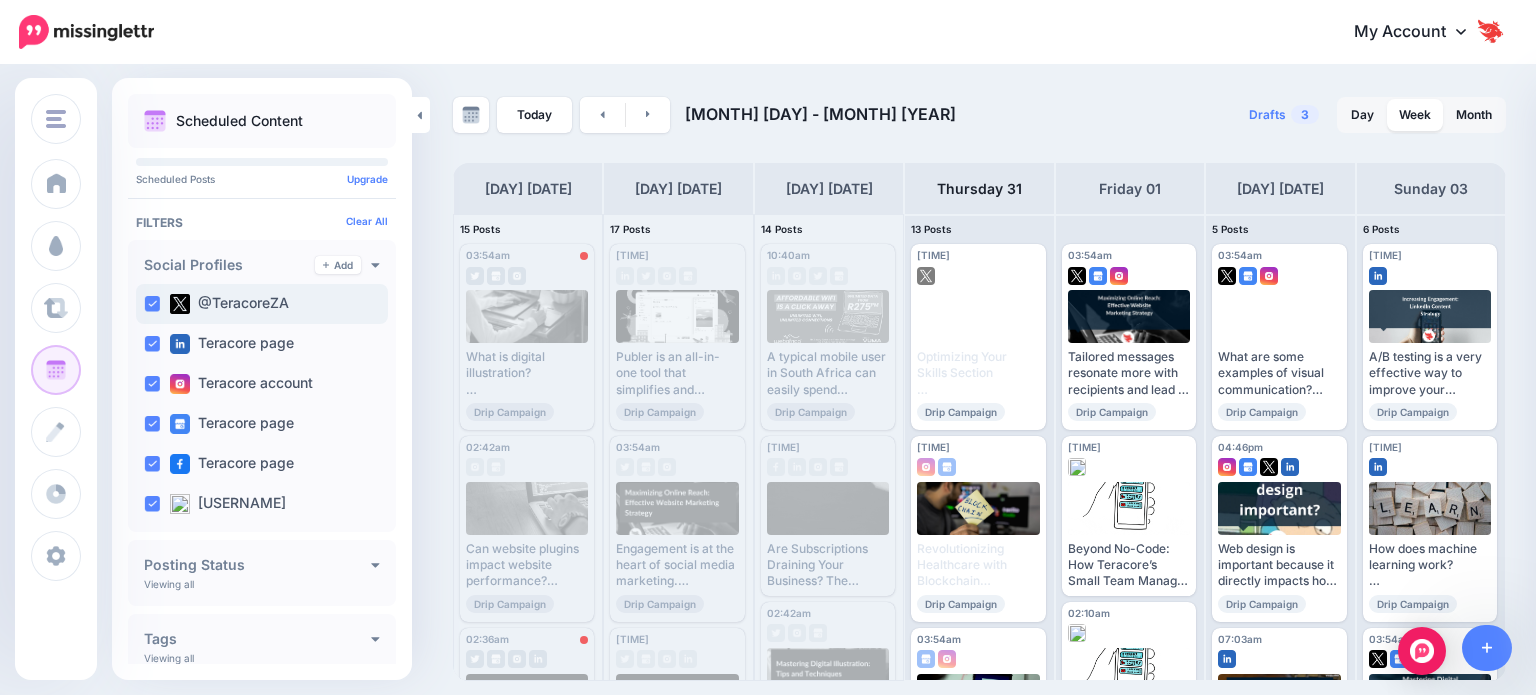 scroll, scrollTop: 0, scrollLeft: 0, axis: both 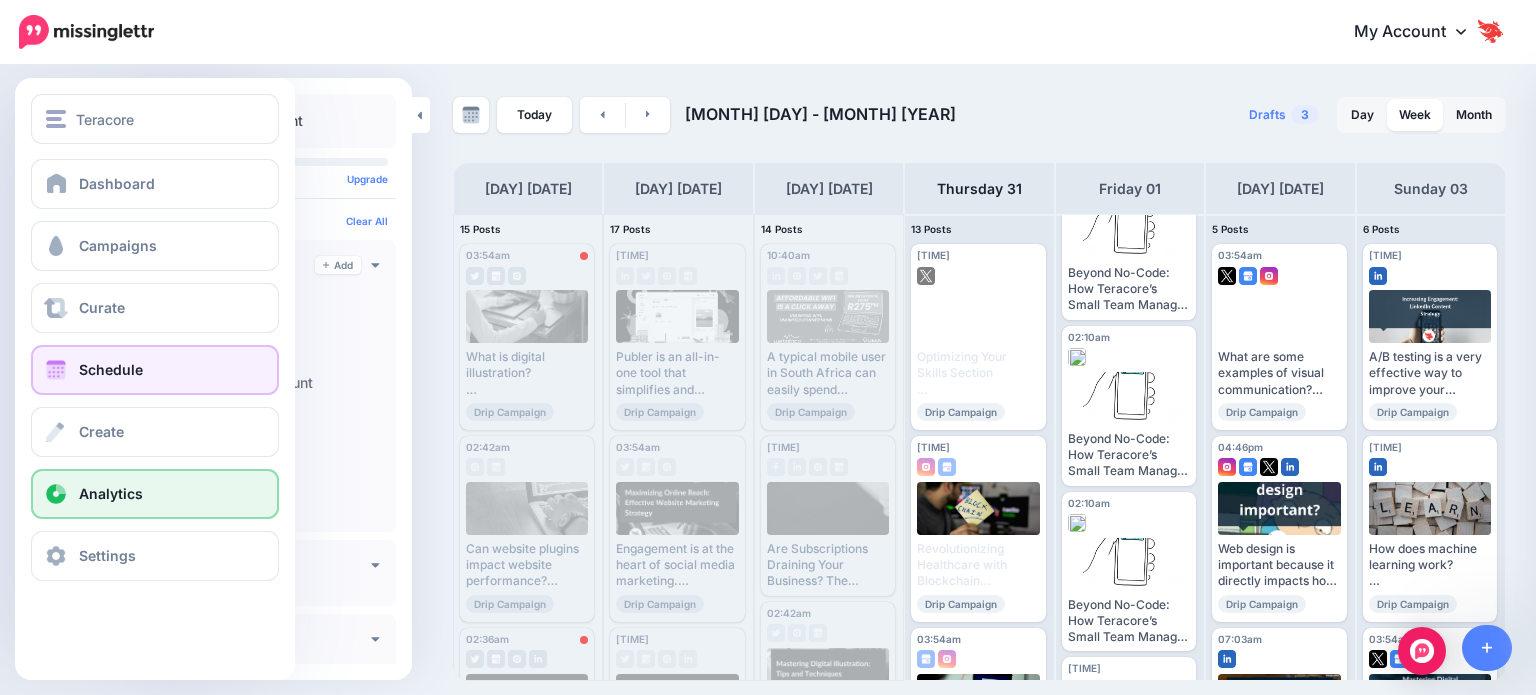 click on "Analytics" at bounding box center [155, 494] 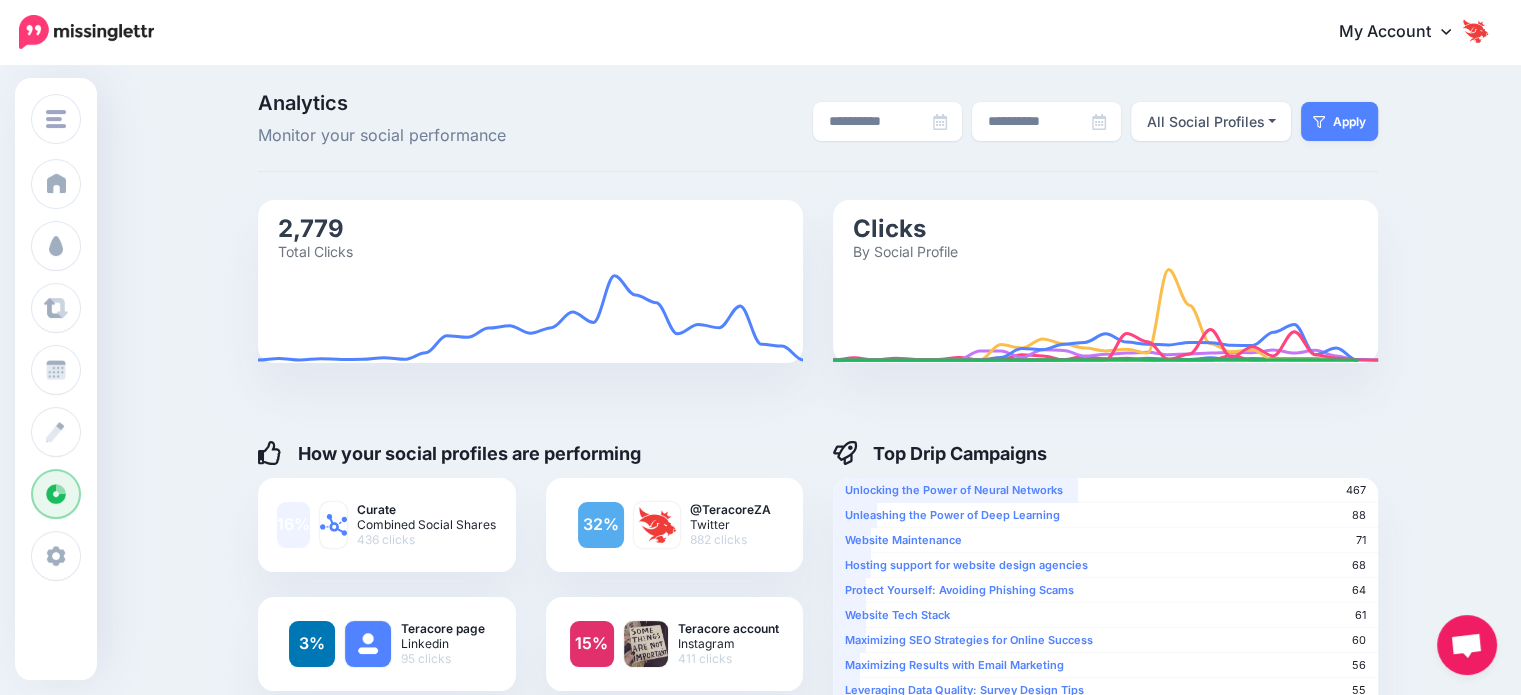 scroll, scrollTop: 0, scrollLeft: 0, axis: both 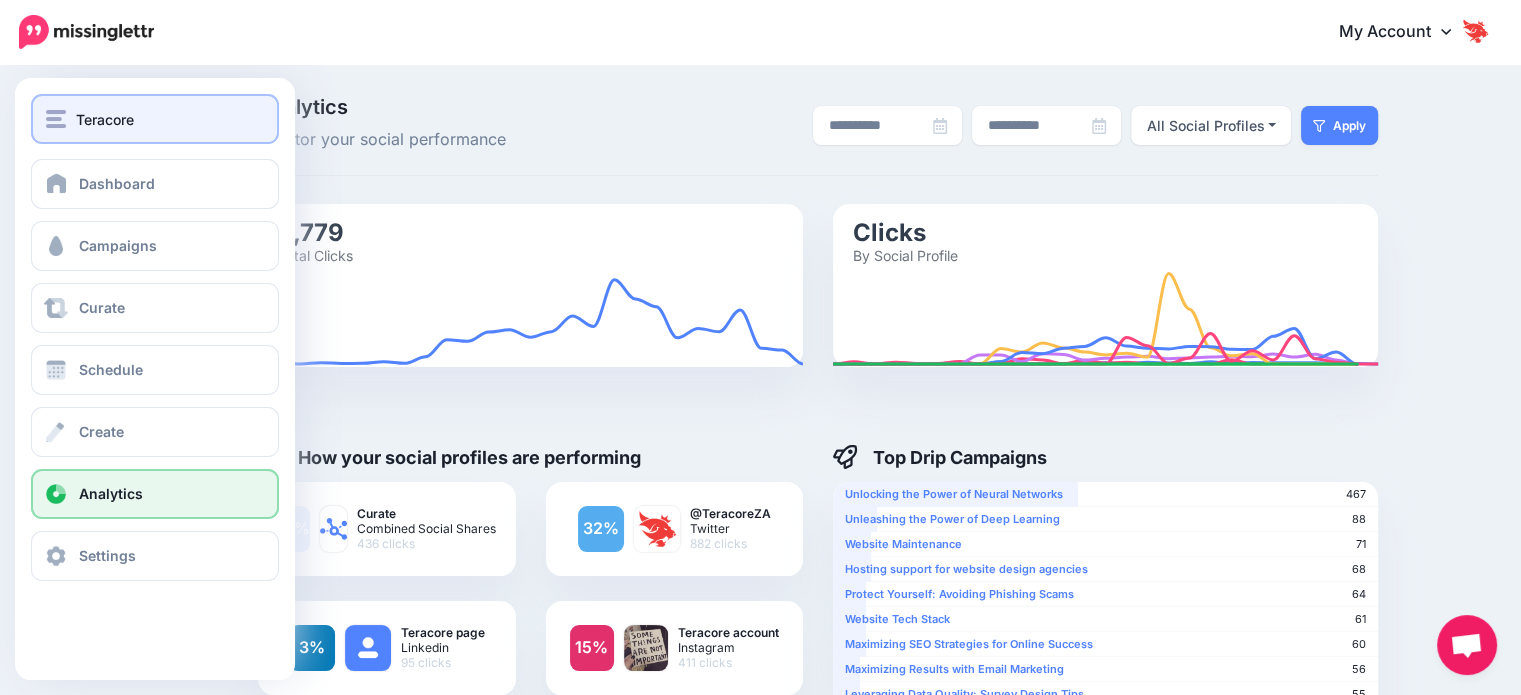 click on "Teracore" at bounding box center (155, 119) 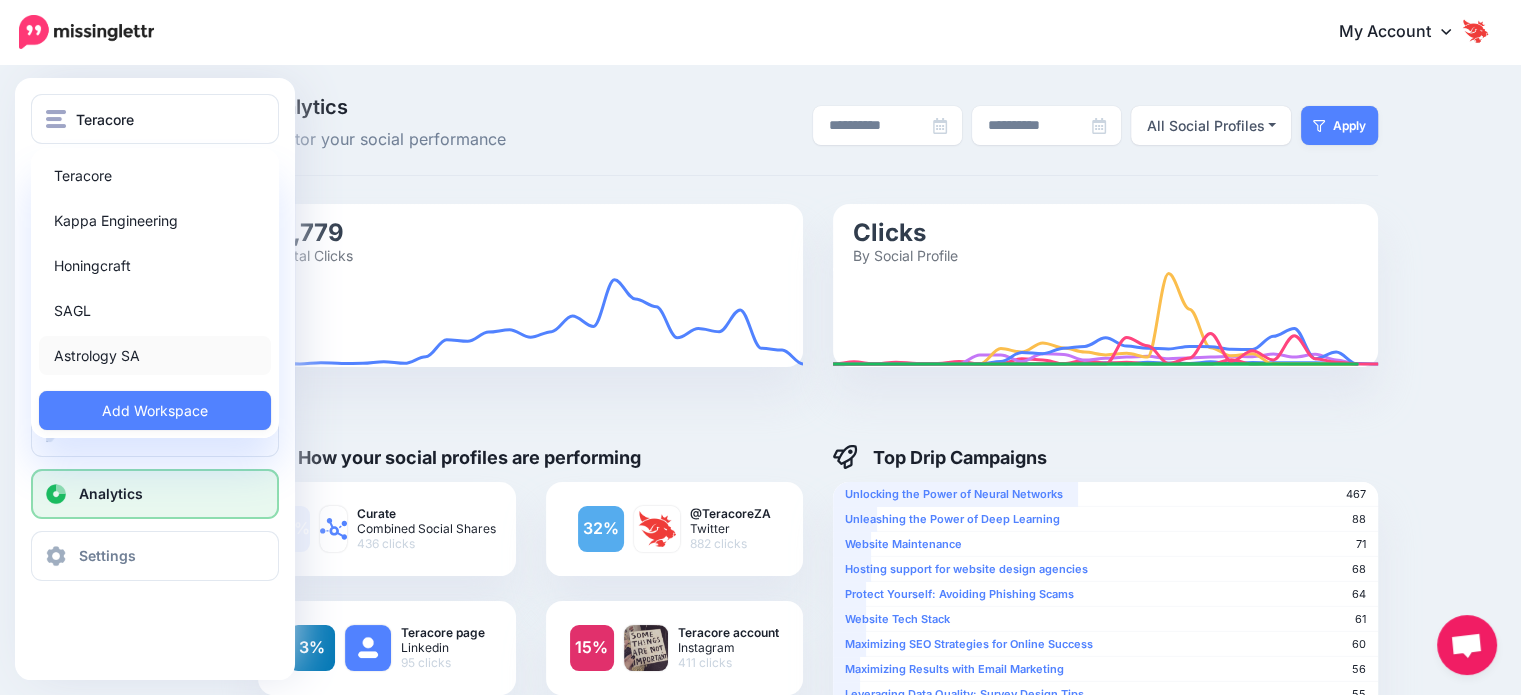 click on "Astrology SA" at bounding box center [155, 355] 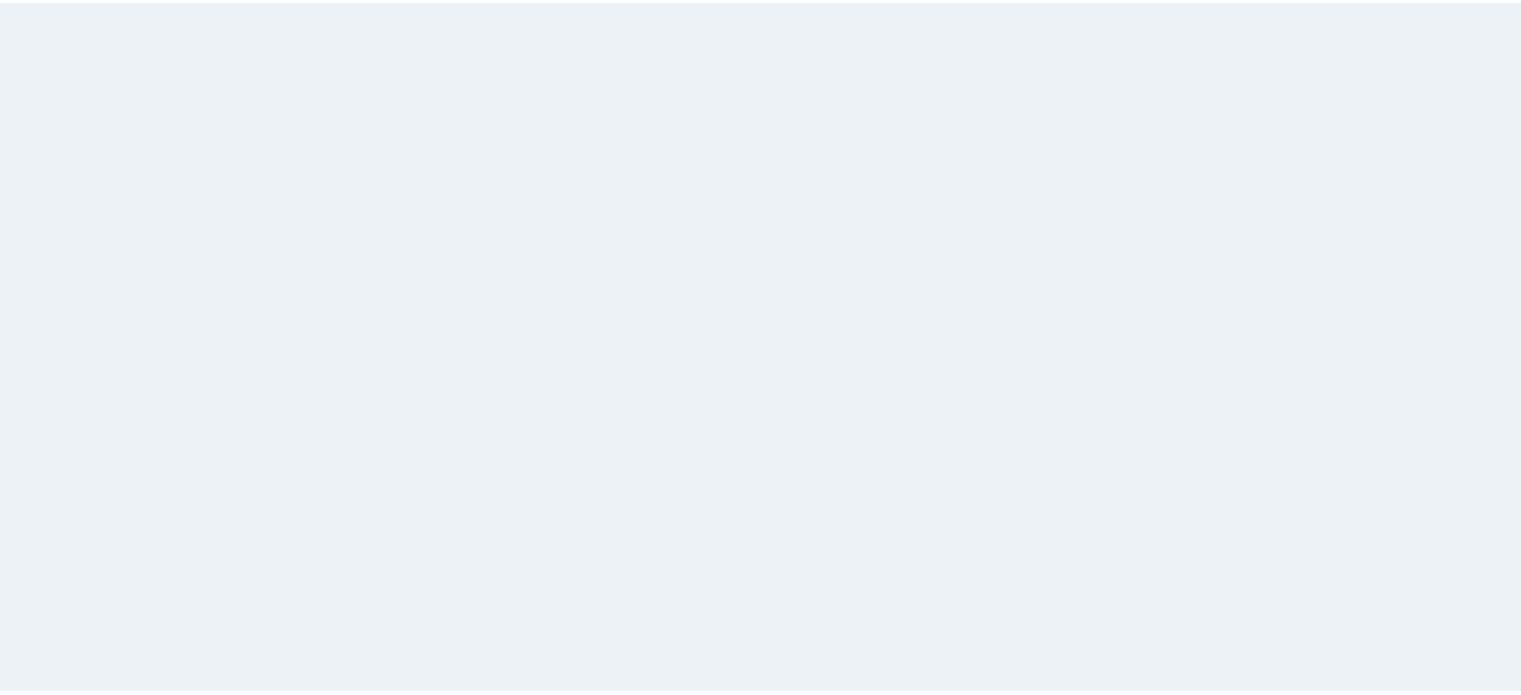 scroll, scrollTop: 0, scrollLeft: 0, axis: both 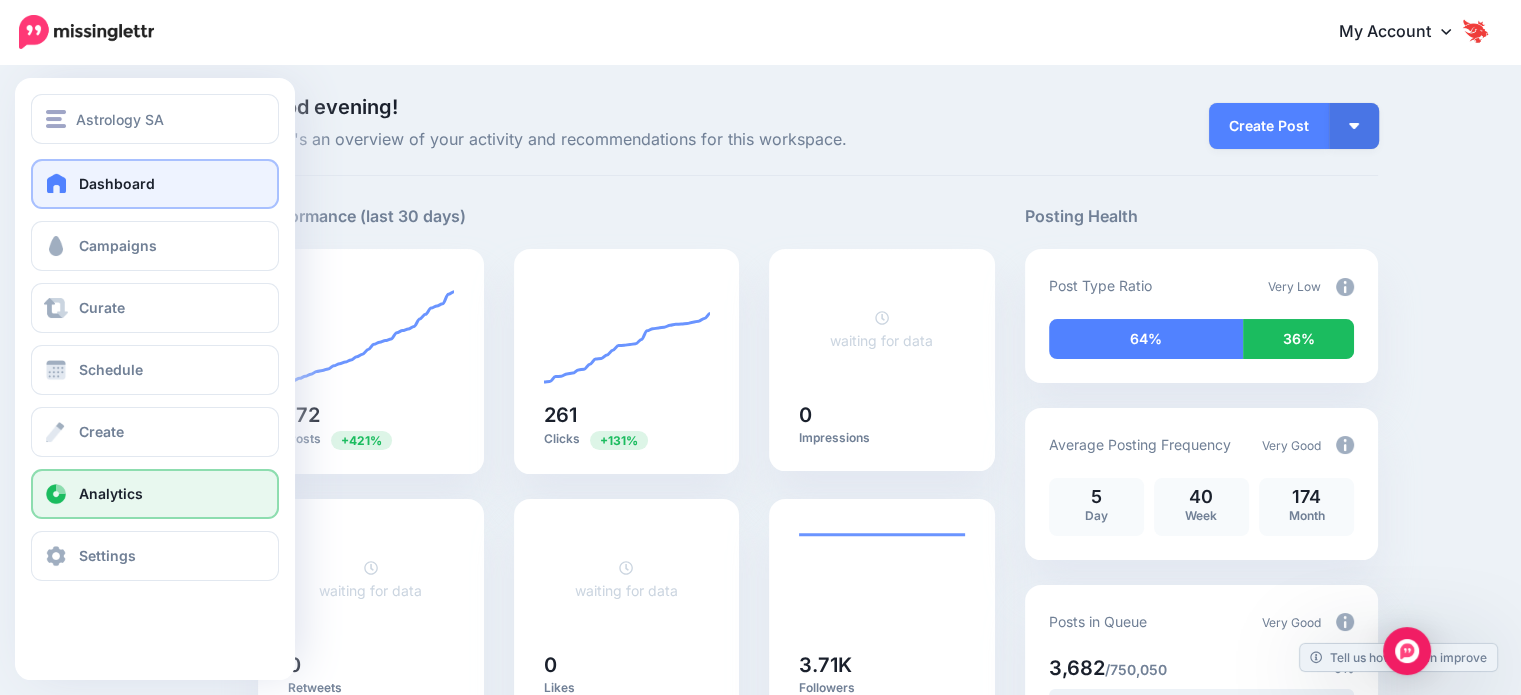 click on "Analytics" at bounding box center (111, 493) 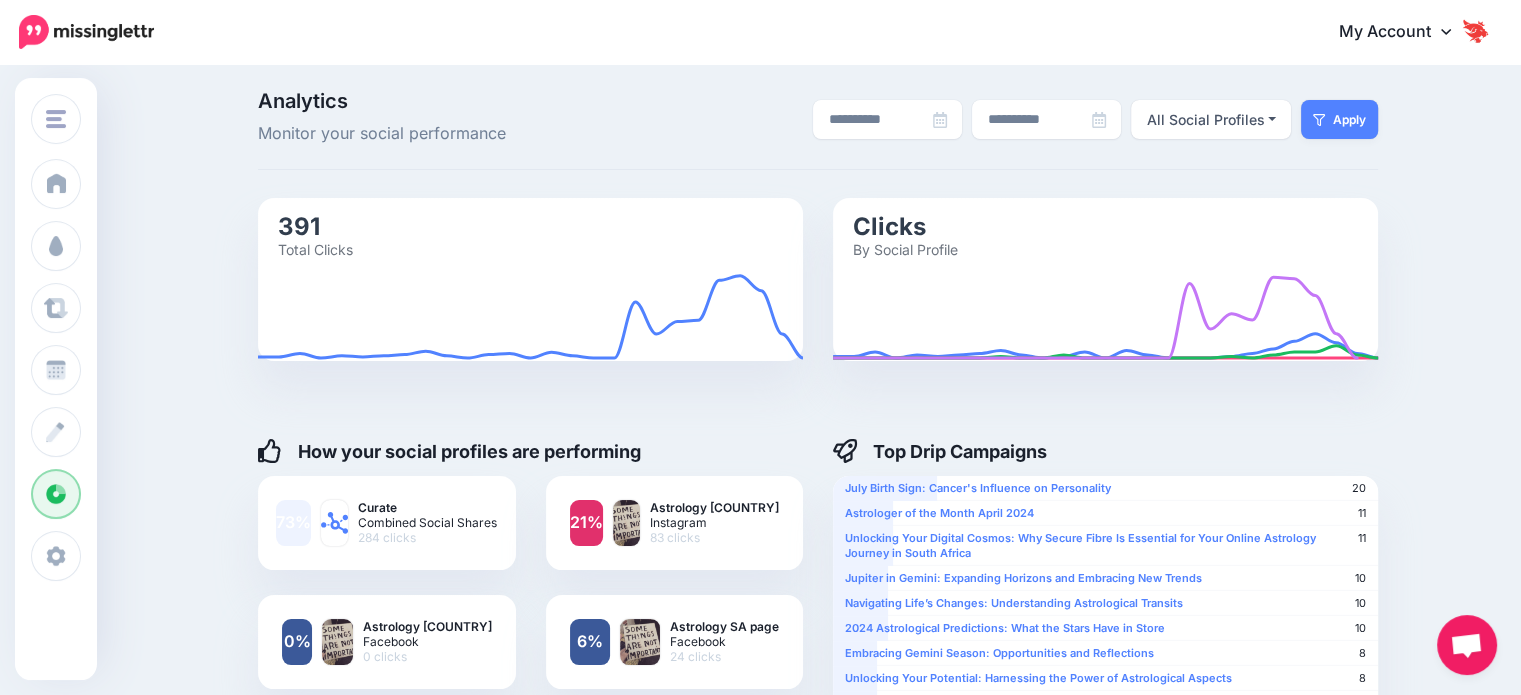 scroll, scrollTop: 0, scrollLeft: 0, axis: both 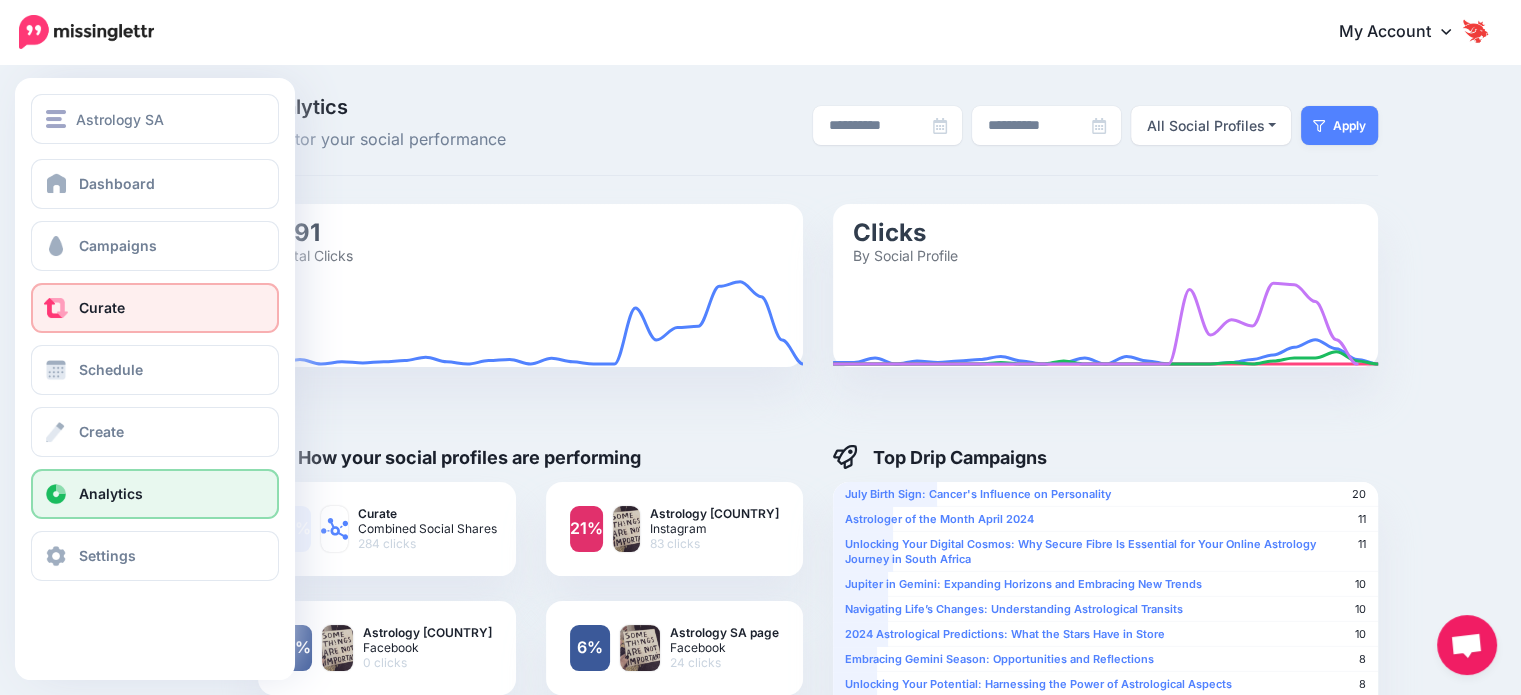 click on "Curate" at bounding box center (155, 308) 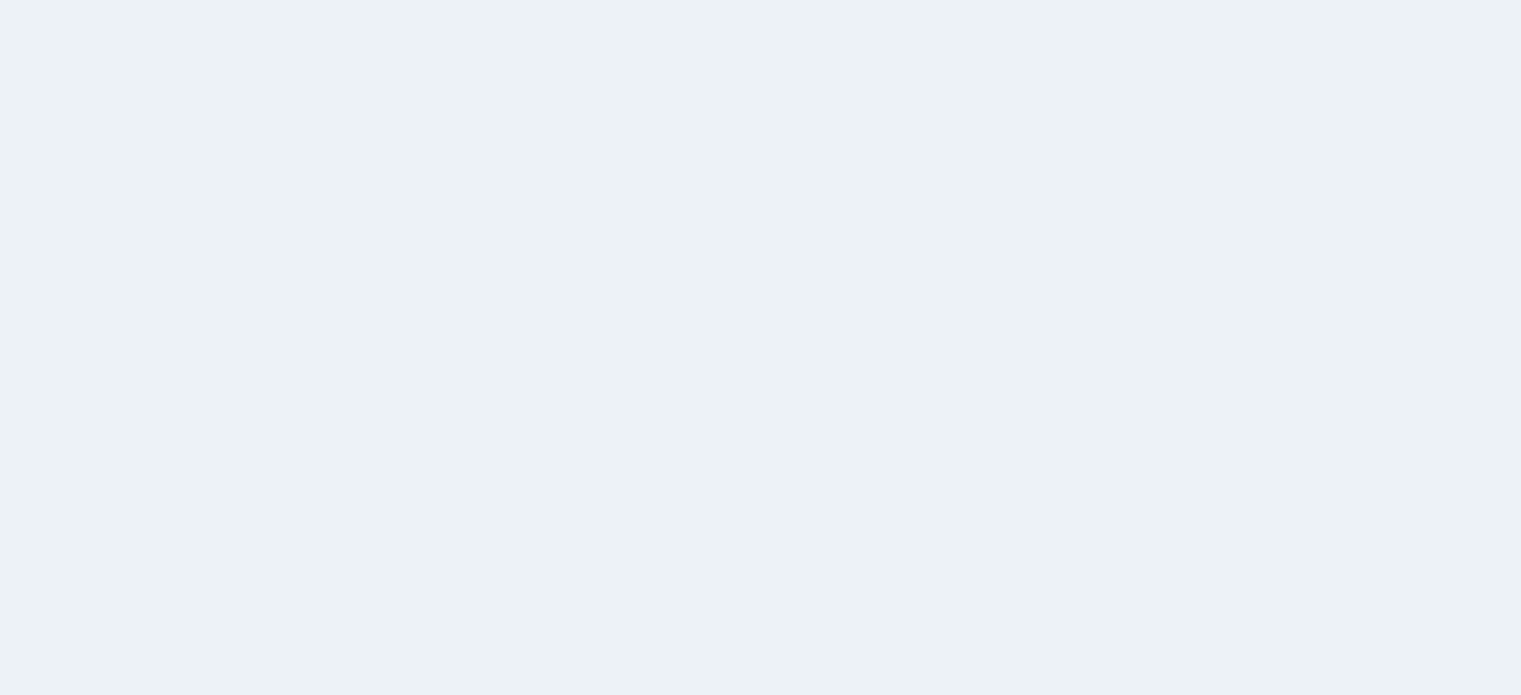 scroll, scrollTop: 0, scrollLeft: 0, axis: both 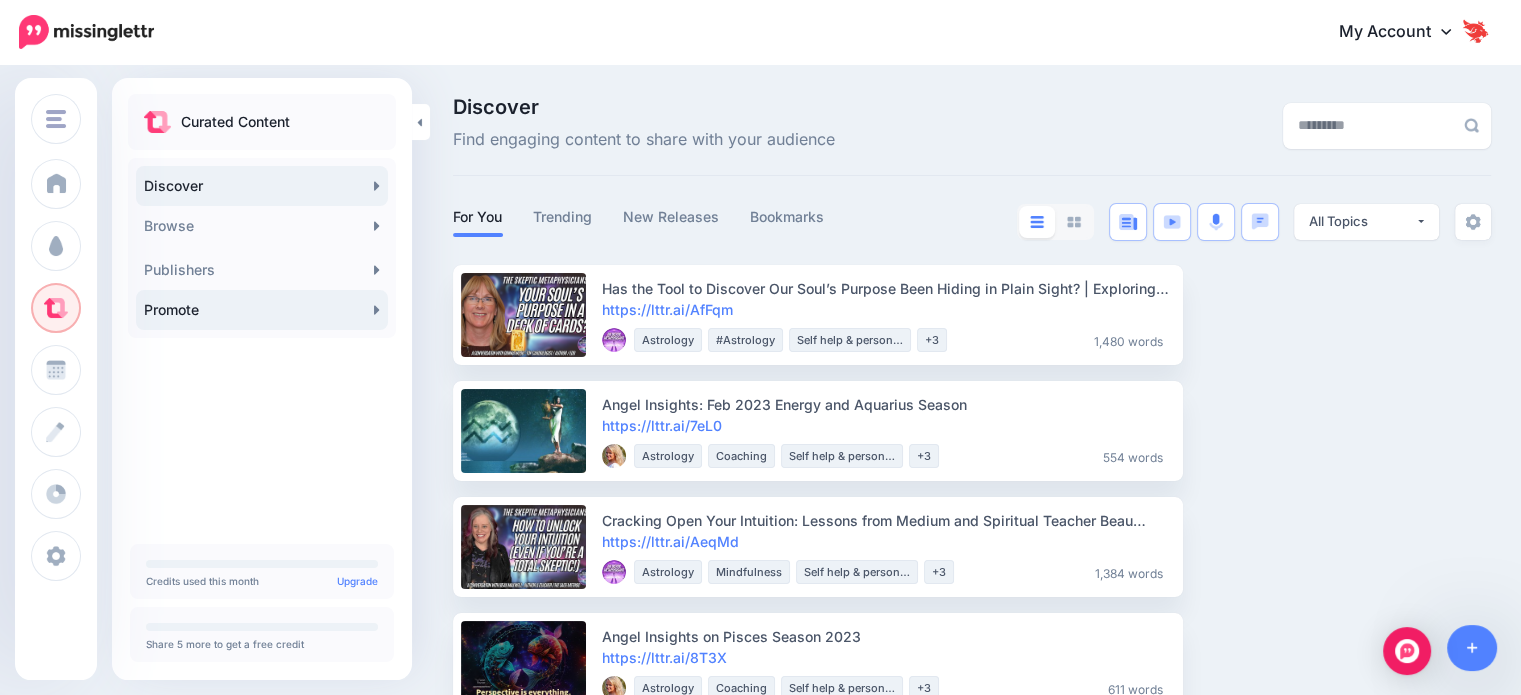 click on "Promote" at bounding box center (262, 310) 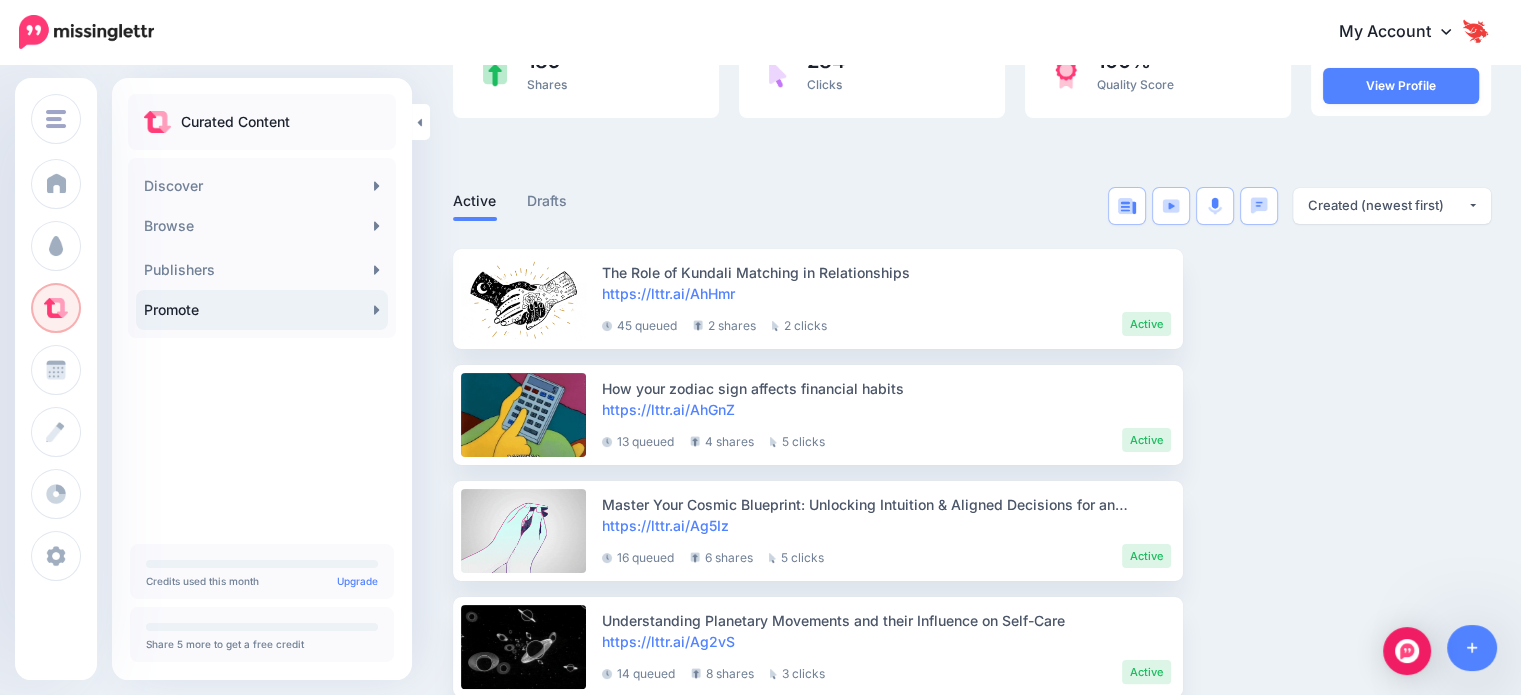 scroll, scrollTop: 300, scrollLeft: 0, axis: vertical 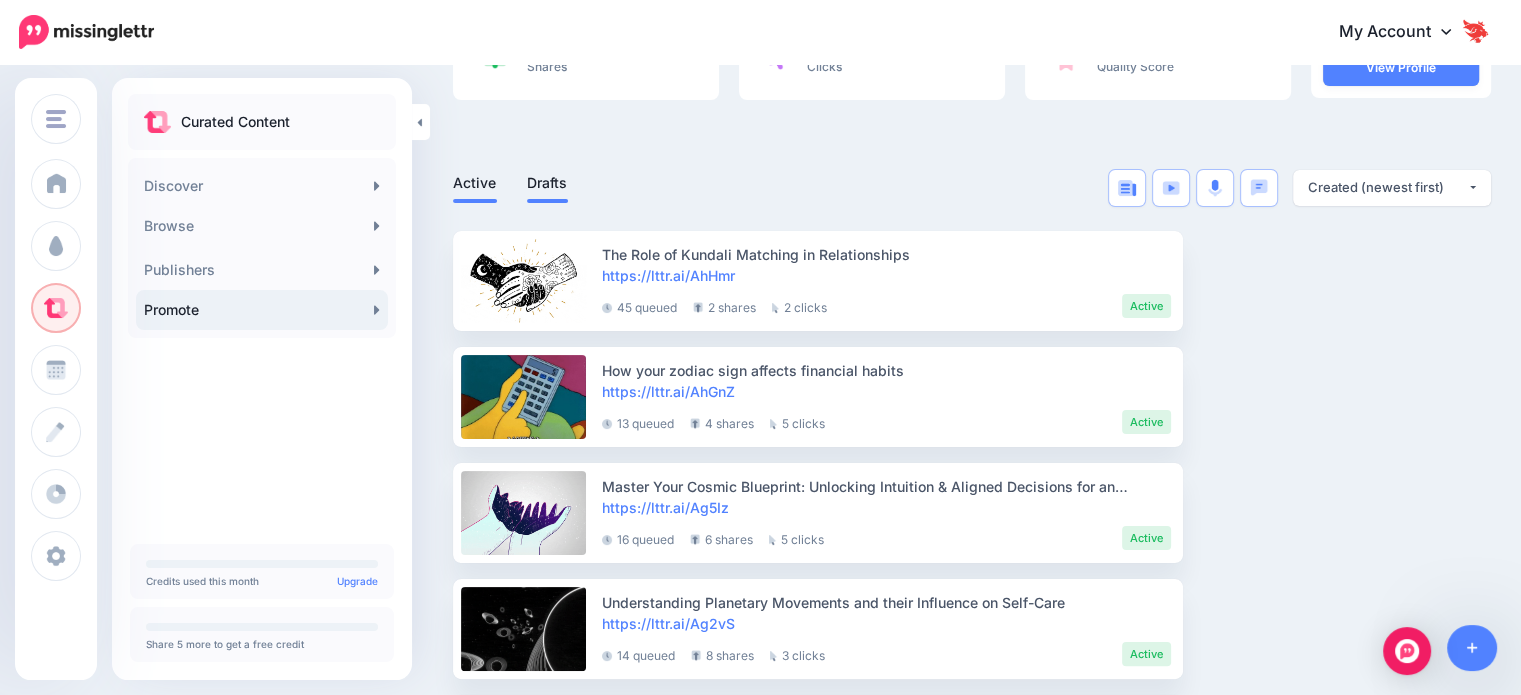 click on "Drafts" at bounding box center (547, 183) 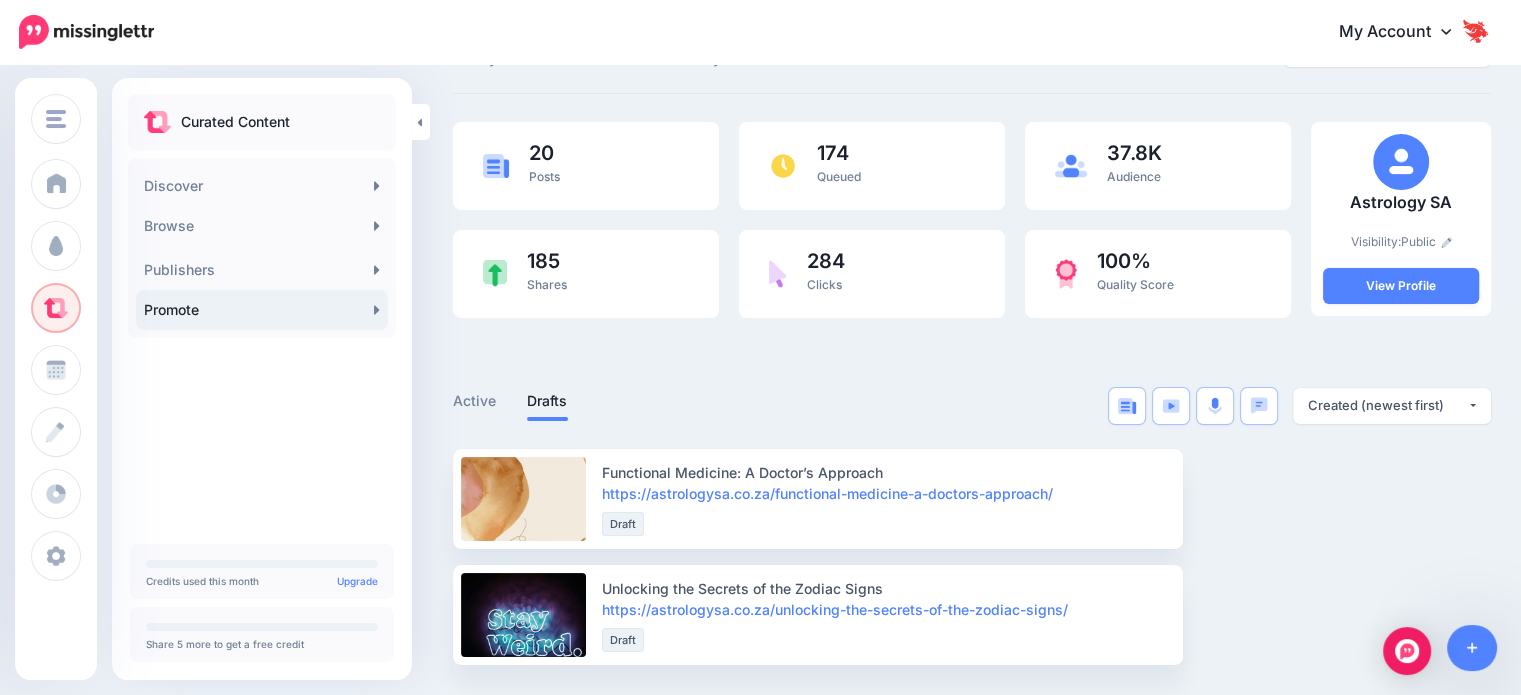 scroll, scrollTop: 81, scrollLeft: 0, axis: vertical 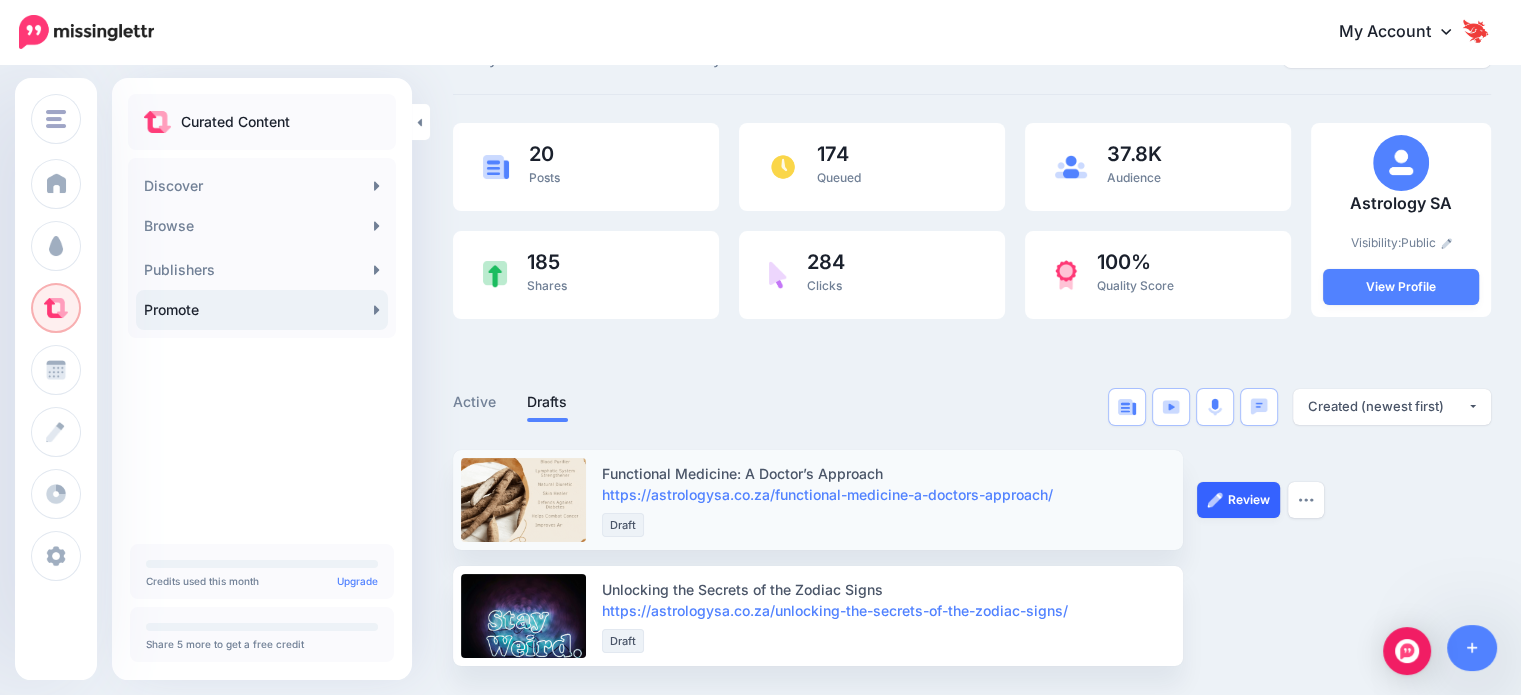 click on "Review" at bounding box center (1238, 500) 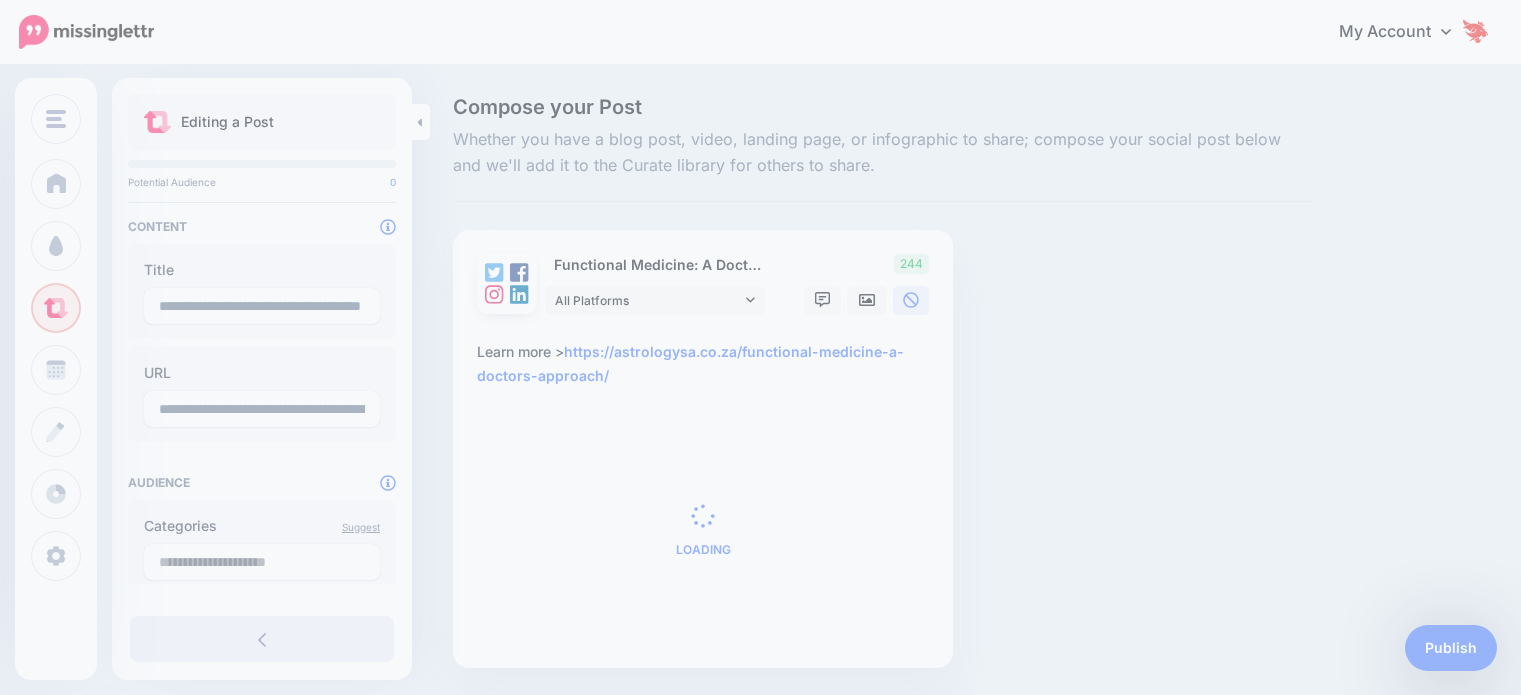 scroll, scrollTop: 0, scrollLeft: 0, axis: both 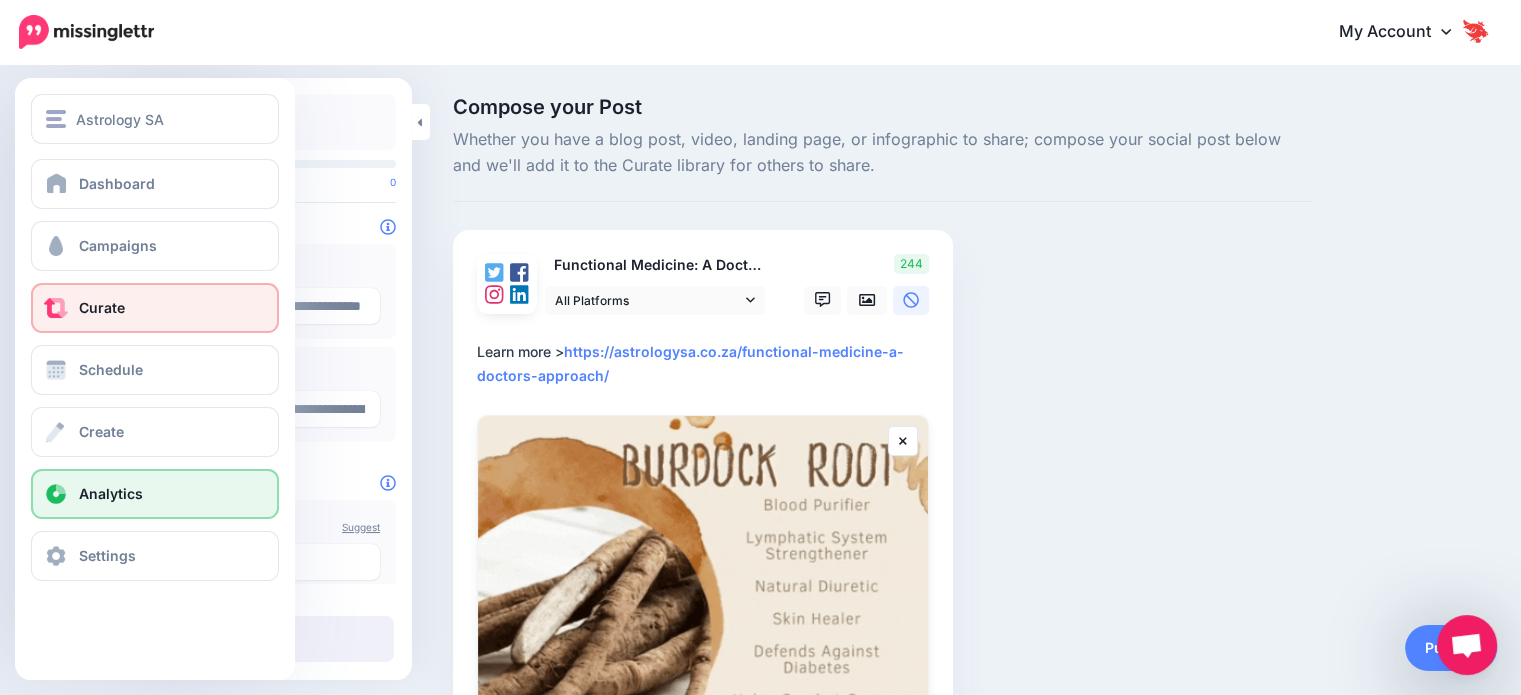 click on "Analytics" at bounding box center (155, 494) 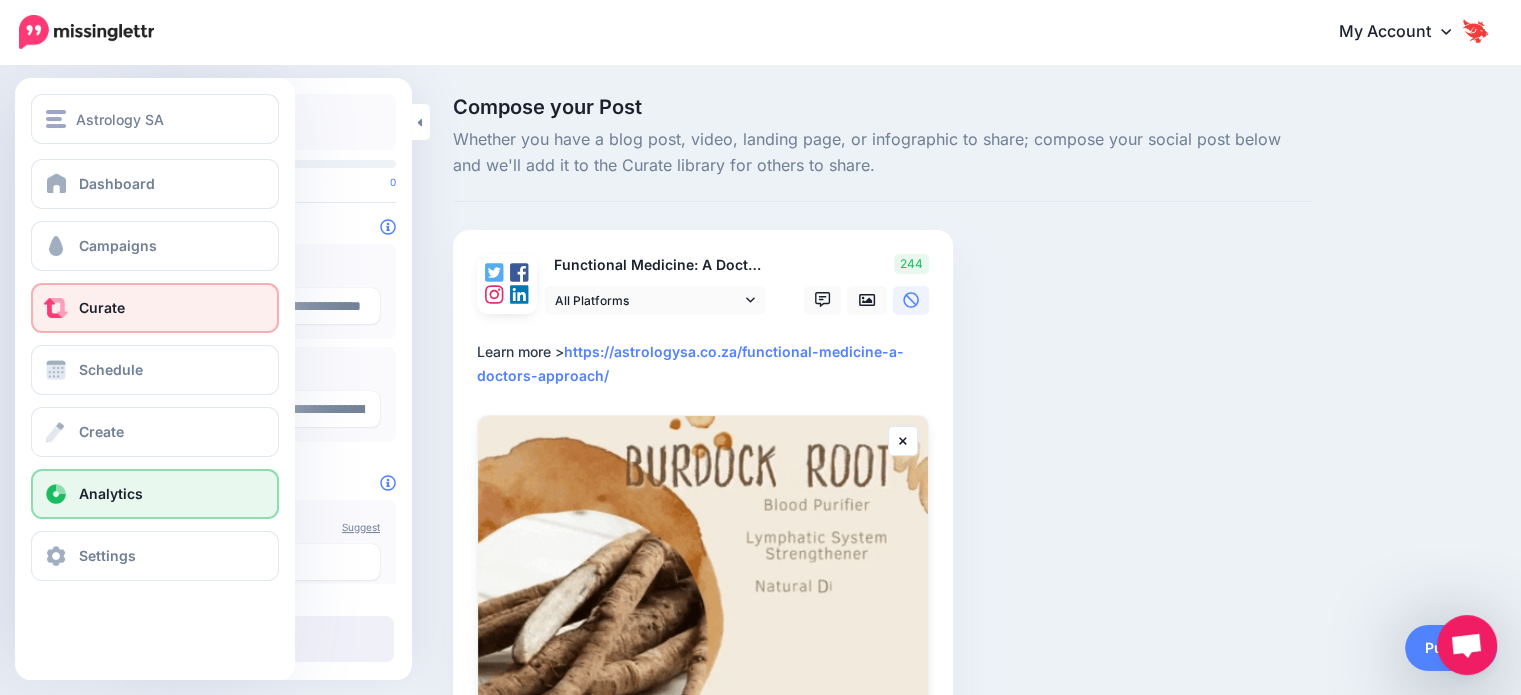 click on "Analytics" at bounding box center (111, 493) 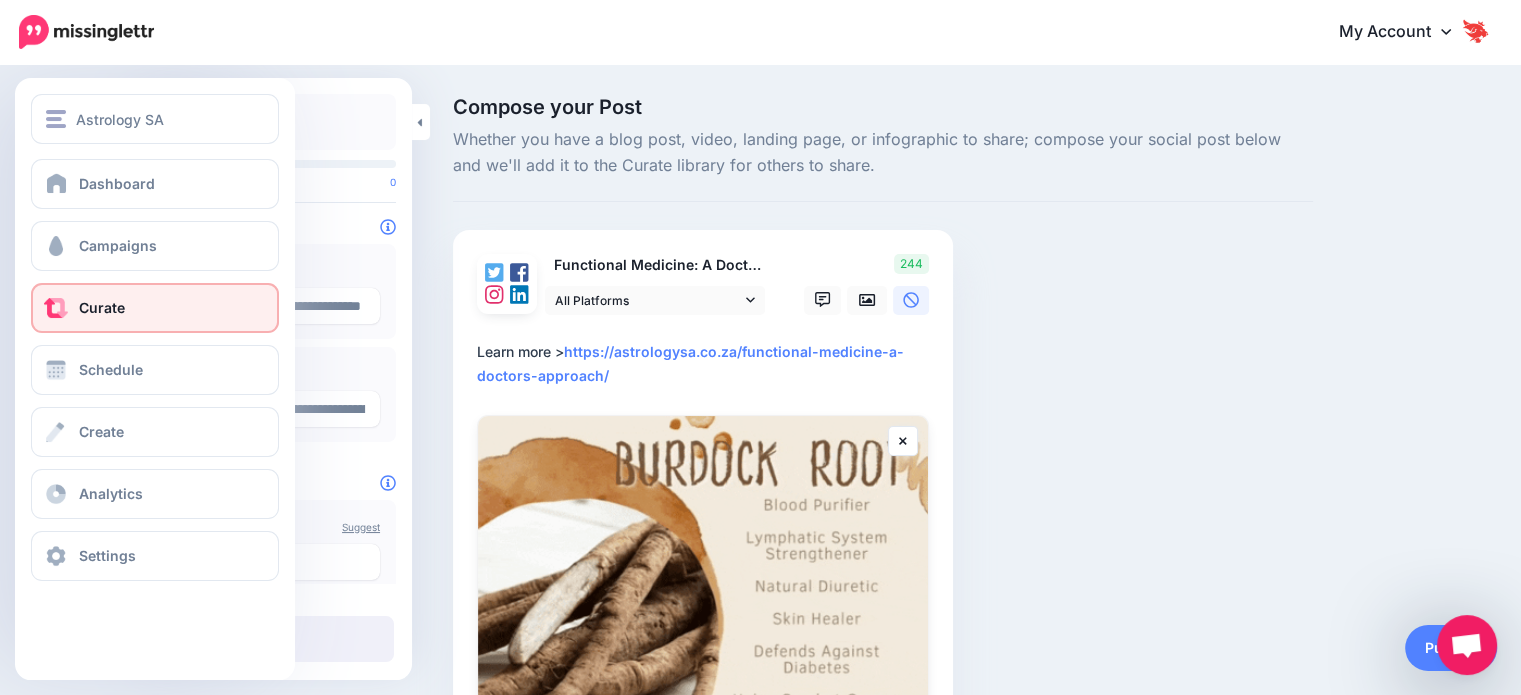 click on "Curate" at bounding box center (155, 308) 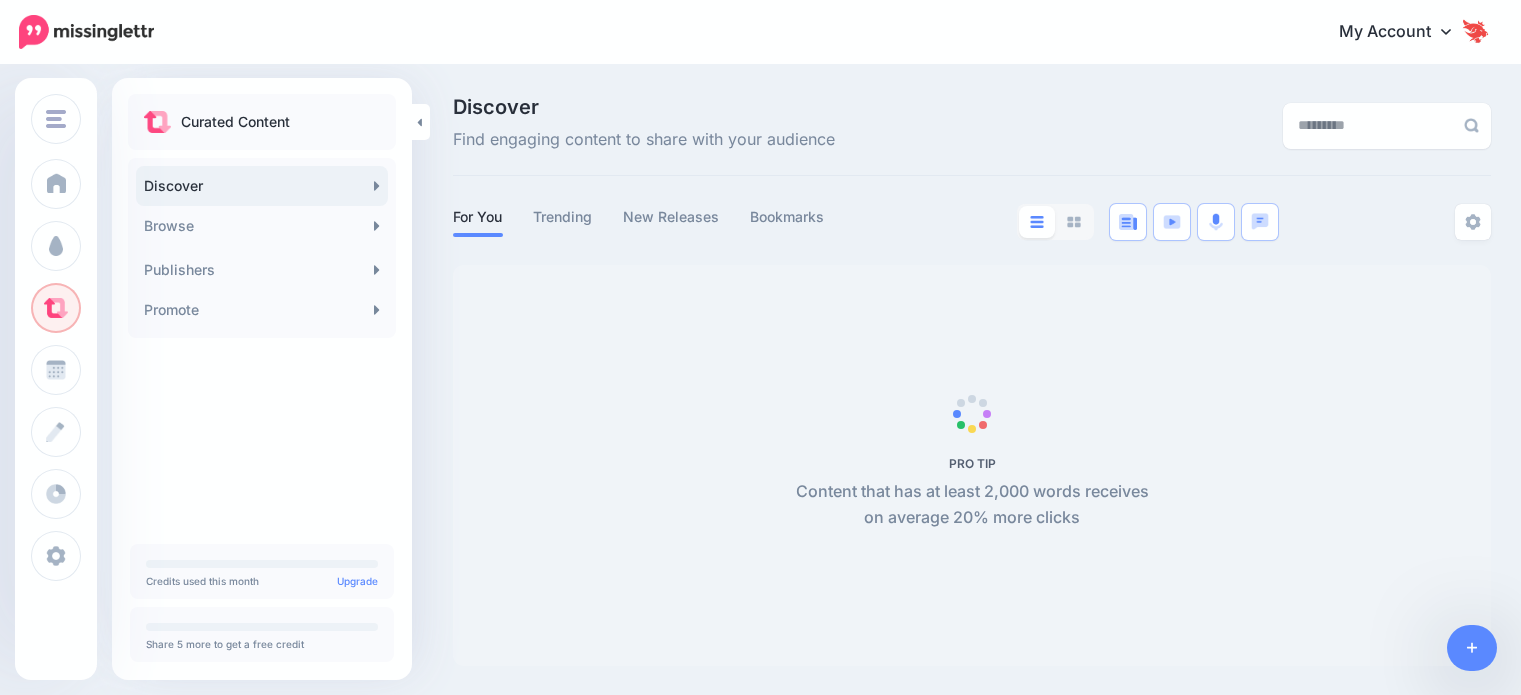 scroll, scrollTop: 0, scrollLeft: 0, axis: both 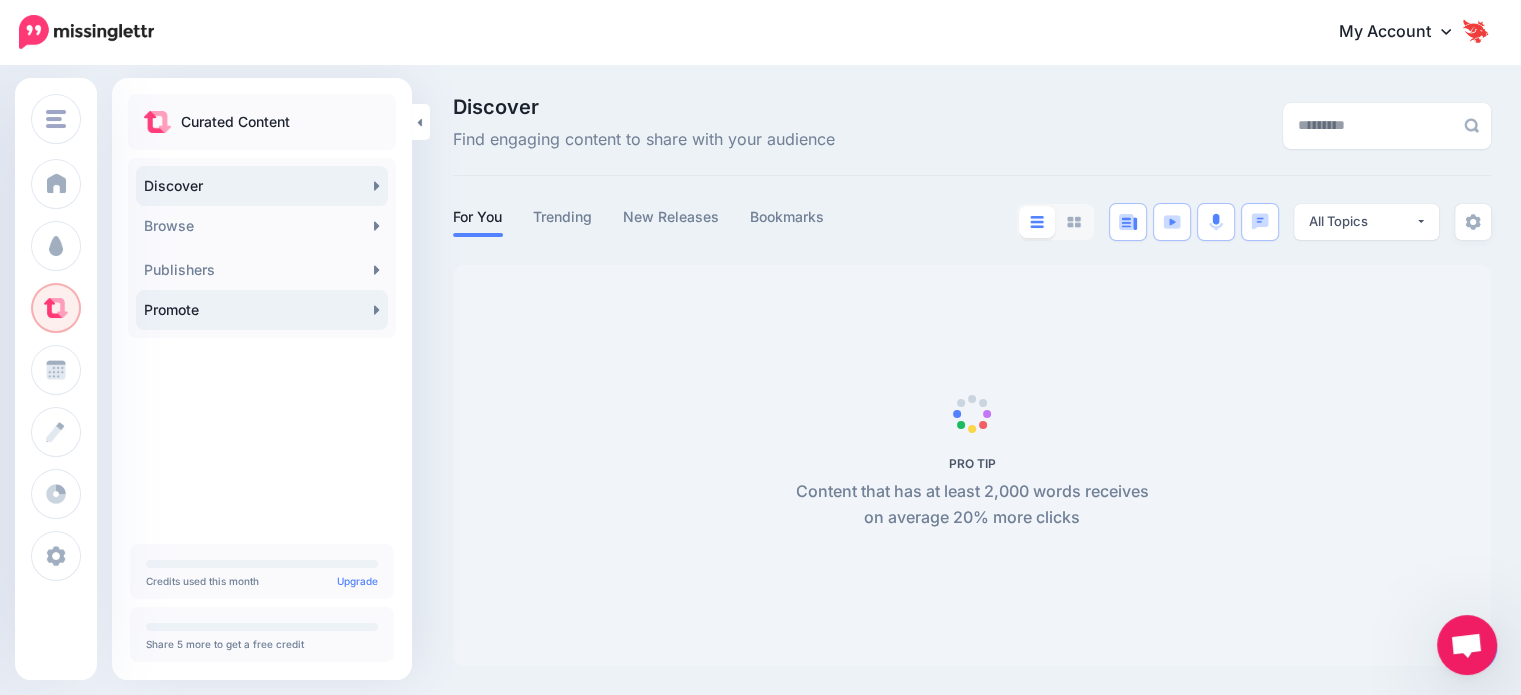 click on "Promote" at bounding box center [262, 310] 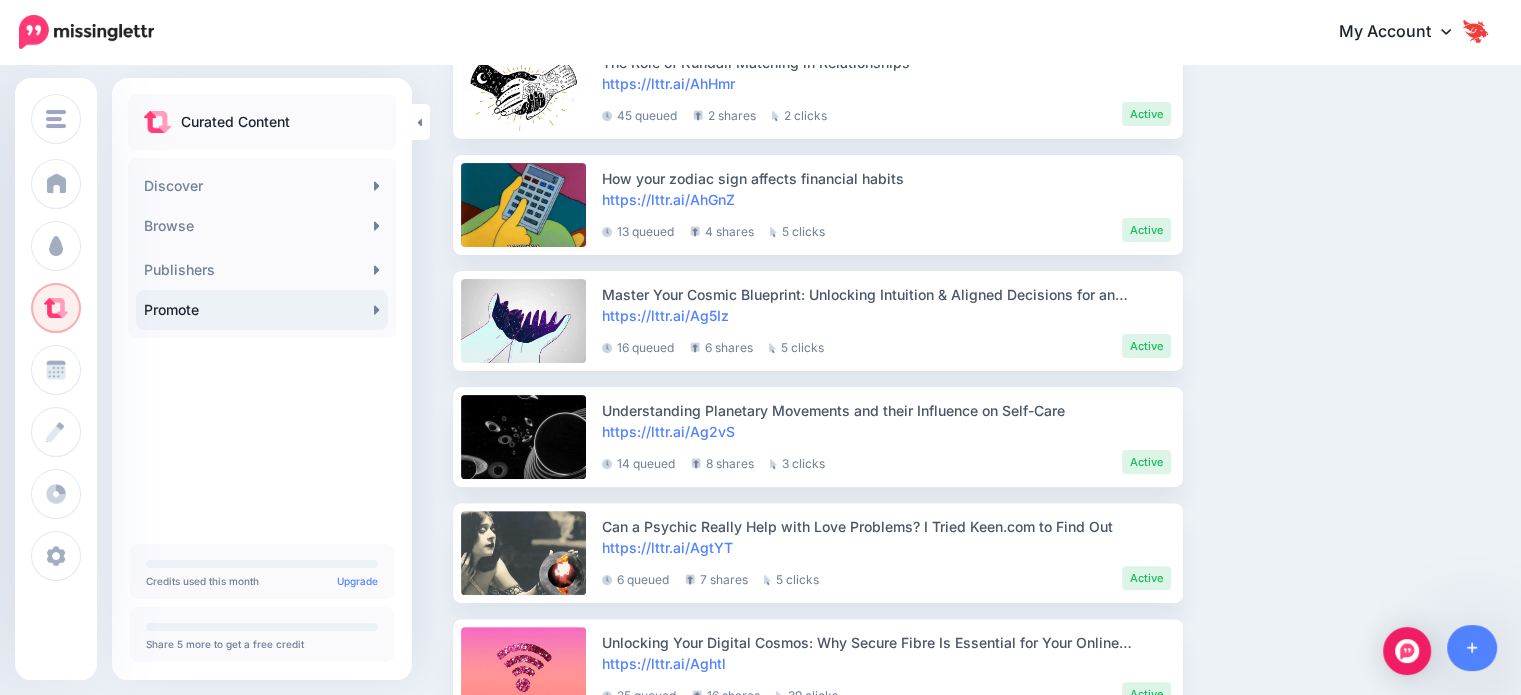 scroll, scrollTop: 500, scrollLeft: 0, axis: vertical 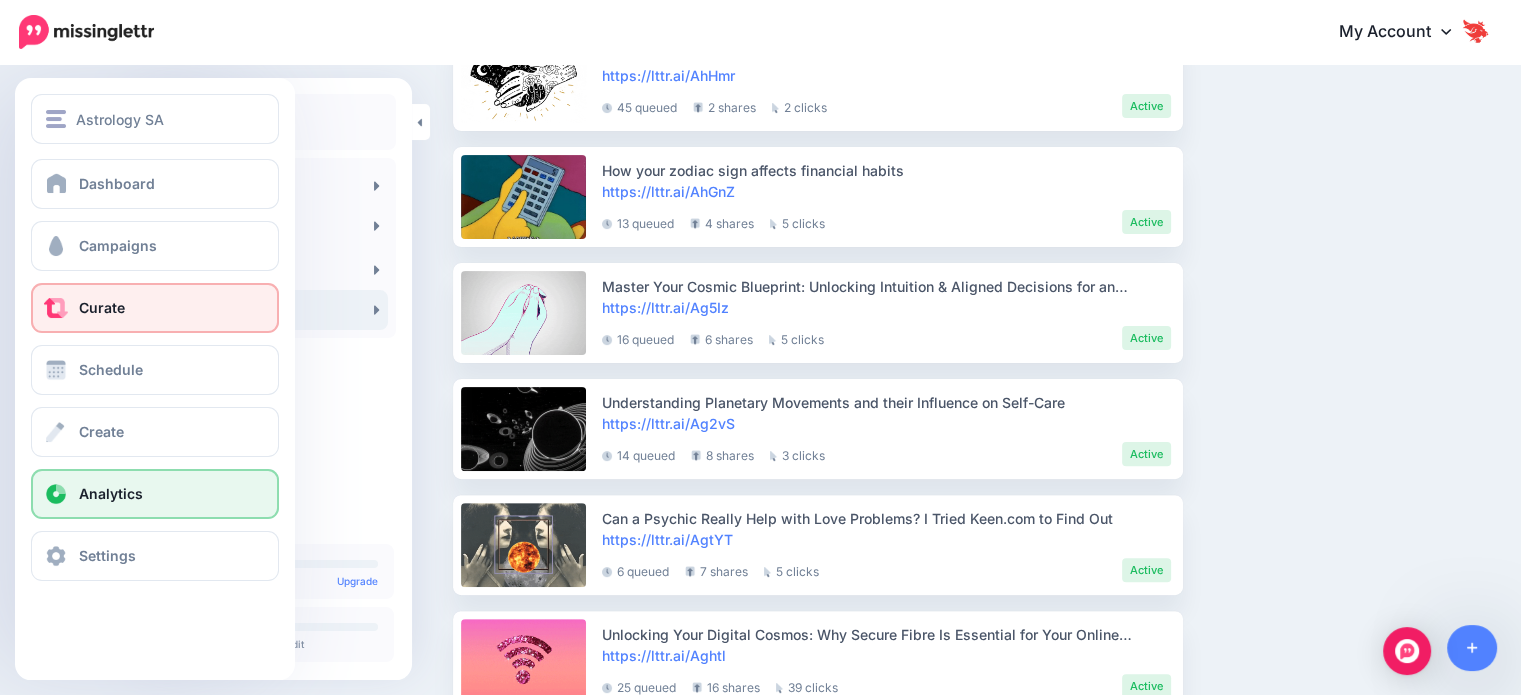 click on "Analytics" at bounding box center [155, 494] 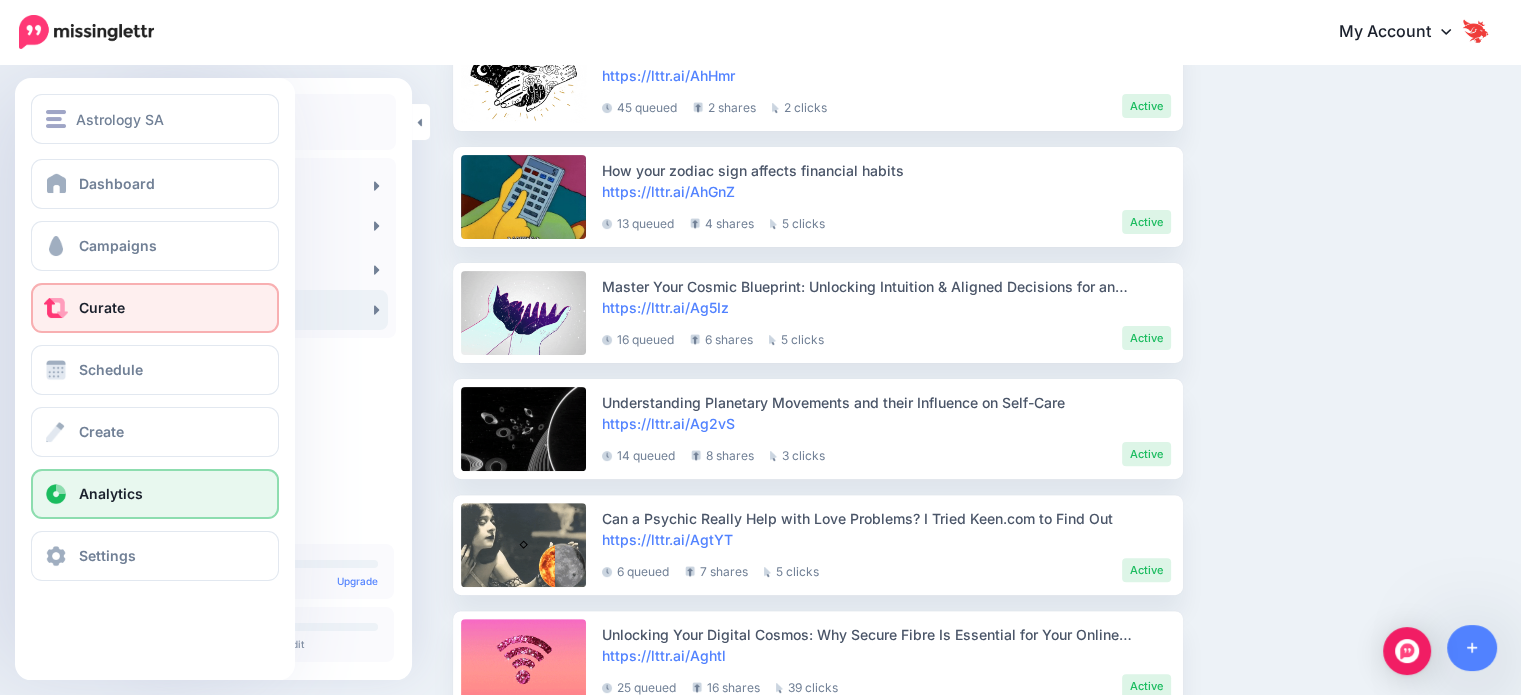 click on "Analytics" at bounding box center [111, 493] 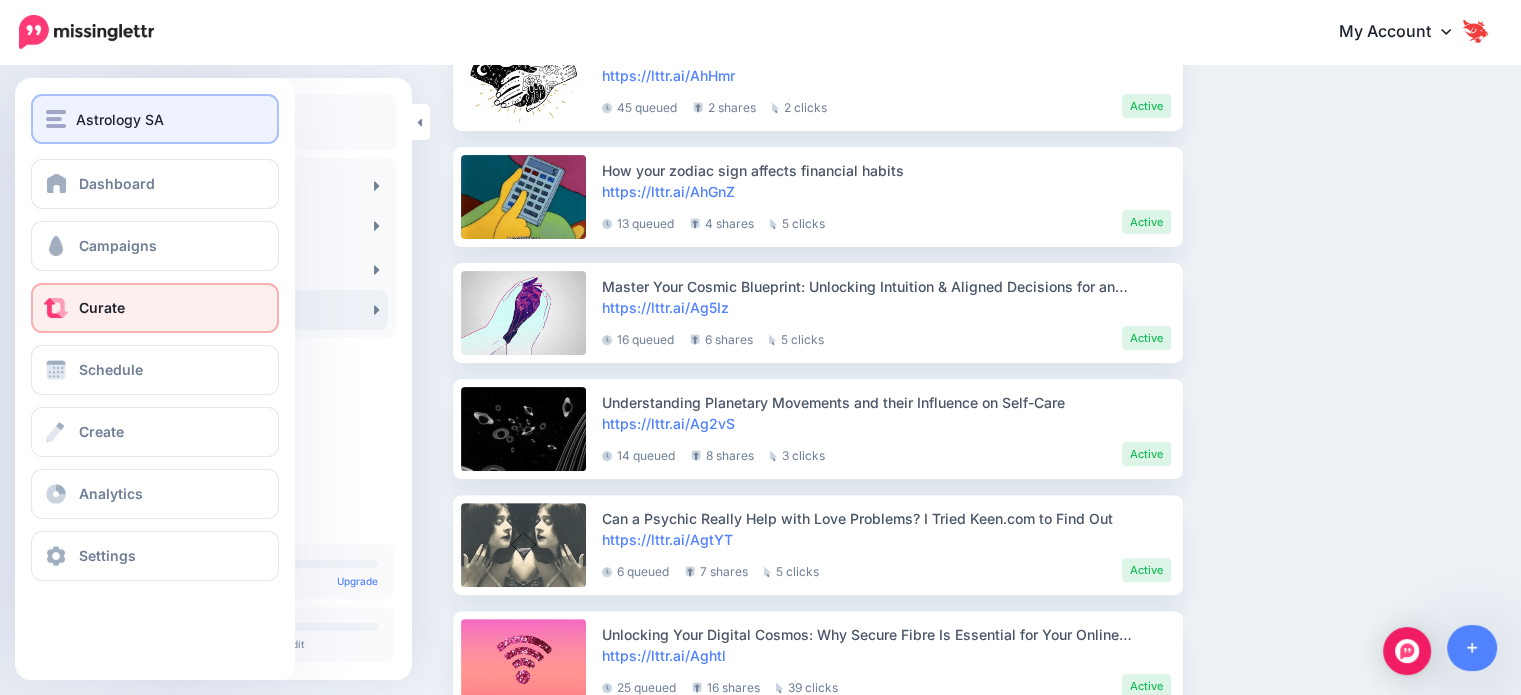 click on "Astrology SA" at bounding box center (155, 119) 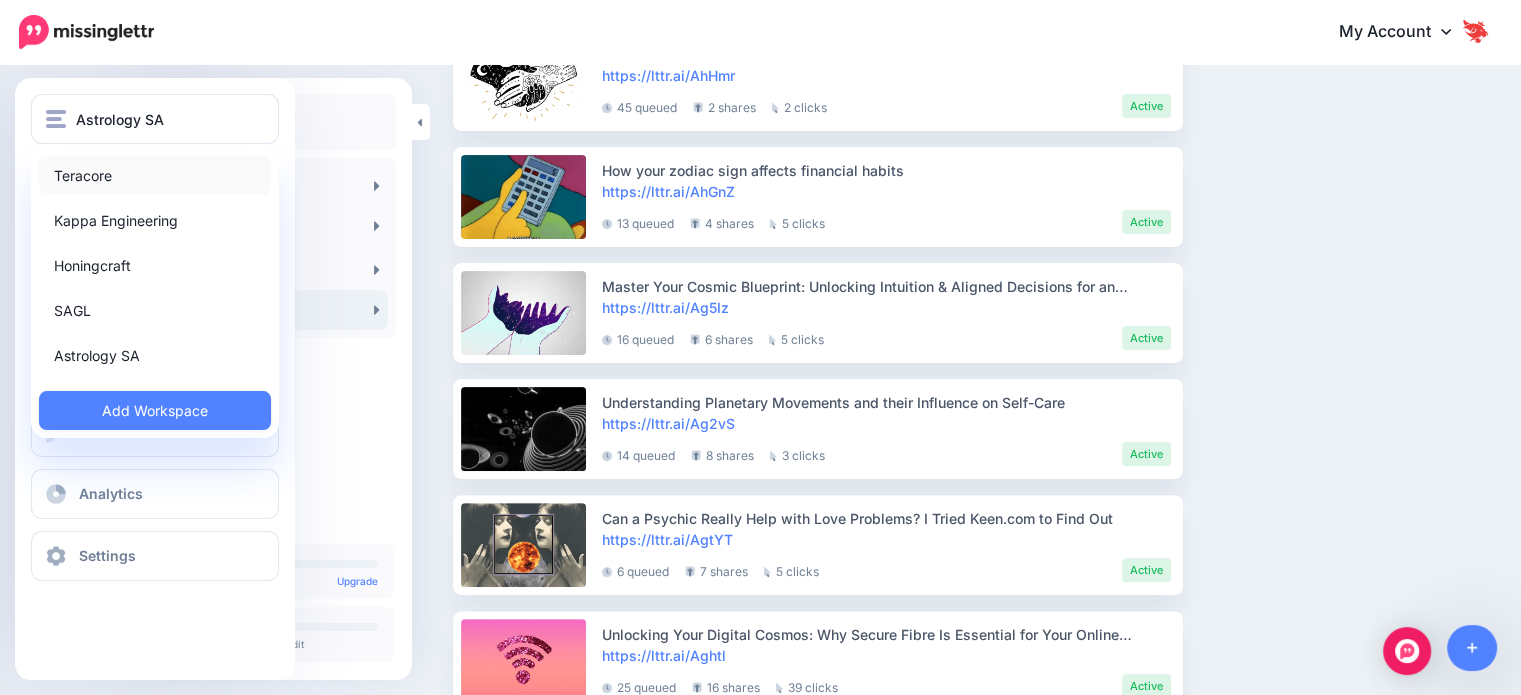 click on "Teracore" at bounding box center (155, 175) 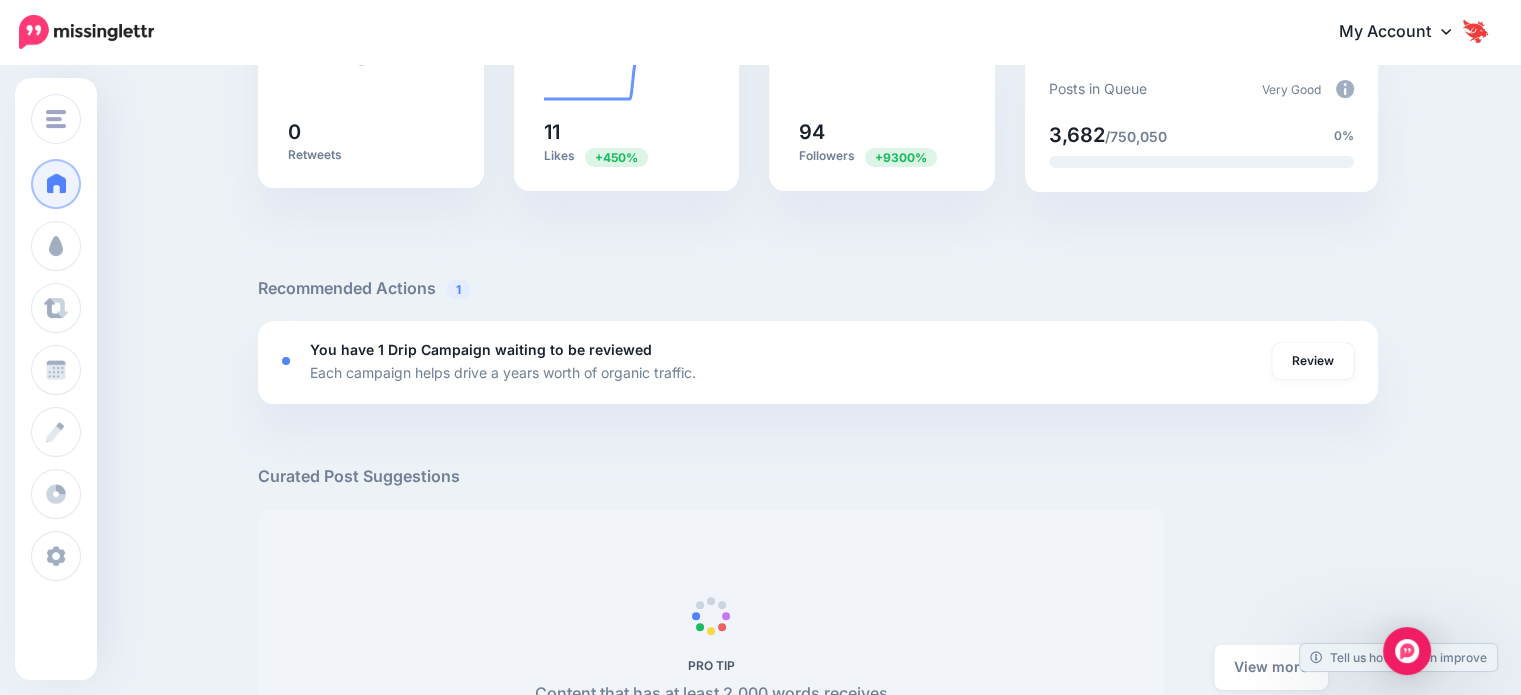 scroll, scrollTop: 600, scrollLeft: 0, axis: vertical 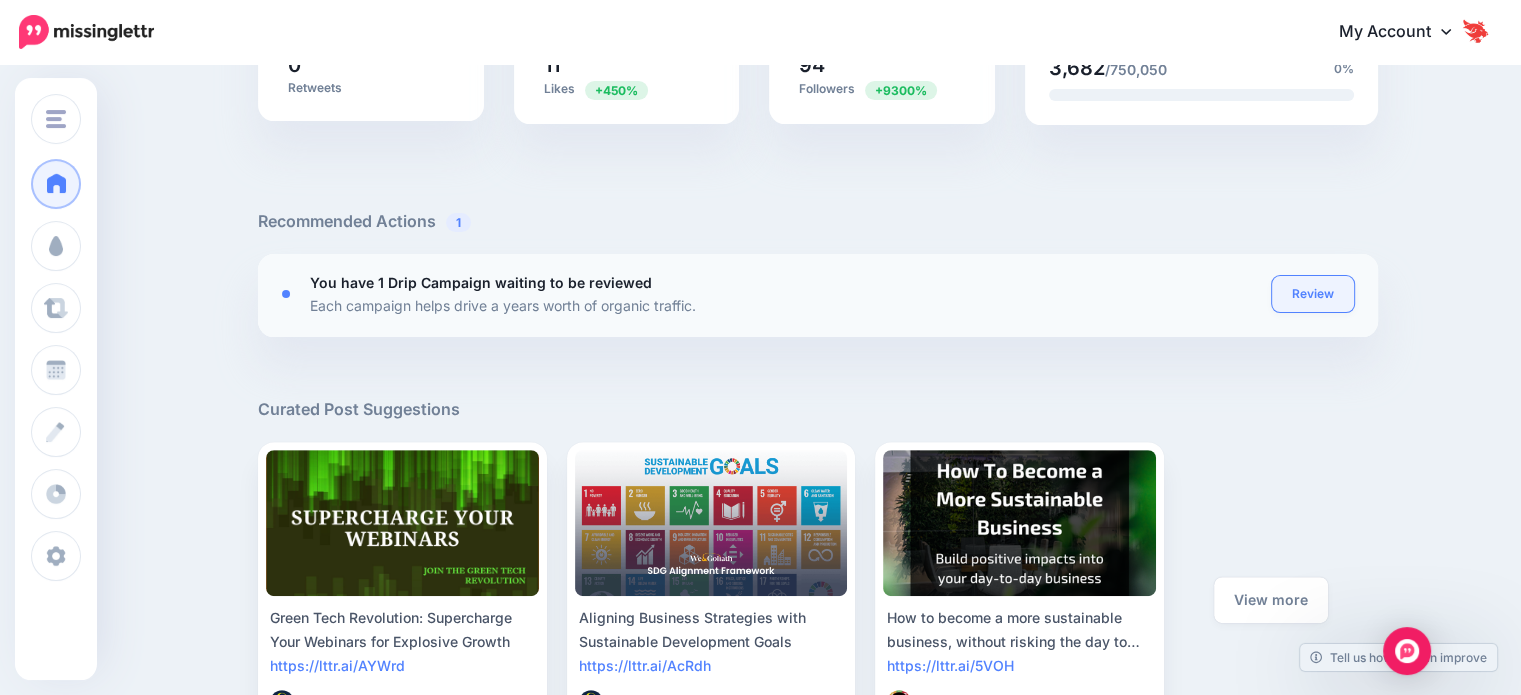 click on "Review" at bounding box center (1313, 294) 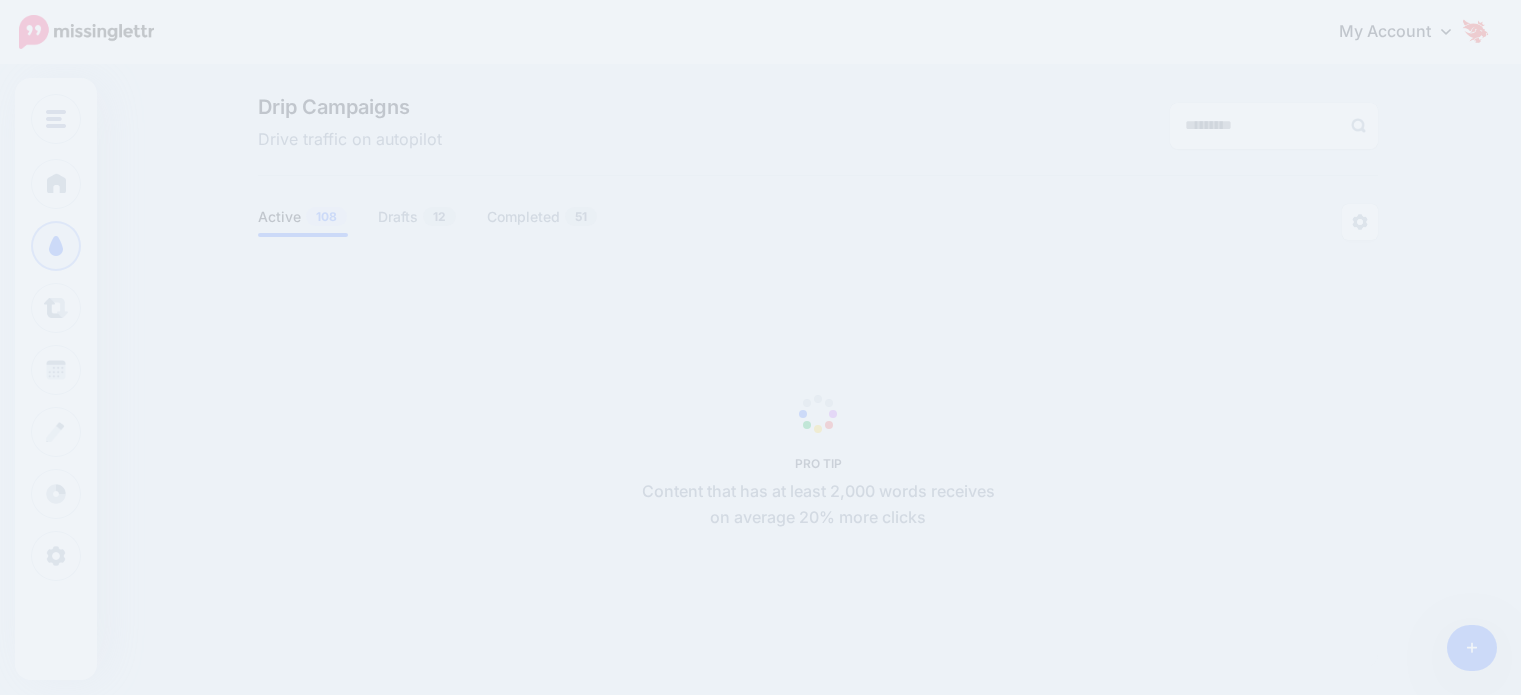 scroll, scrollTop: 0, scrollLeft: 0, axis: both 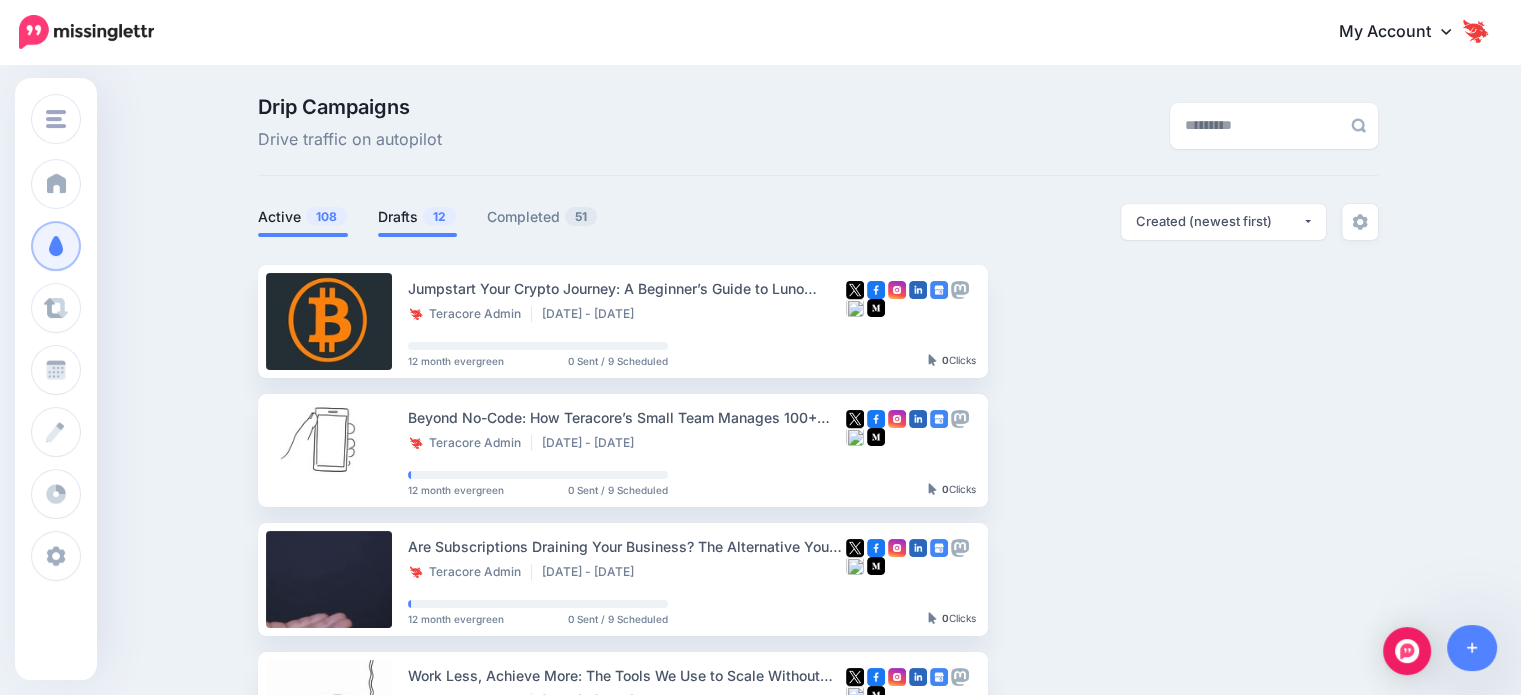 click on "Drafts  12" at bounding box center (417, 217) 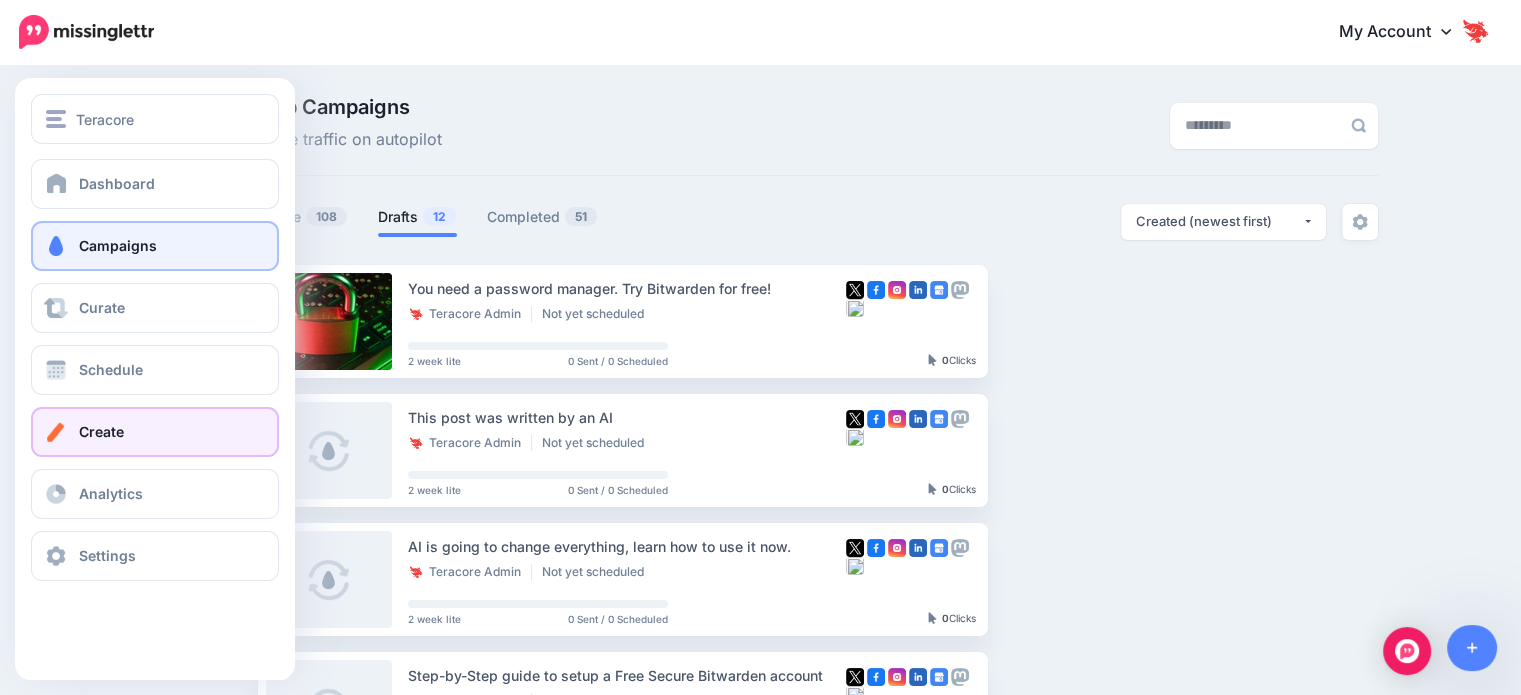 click on "Create" at bounding box center (155, 432) 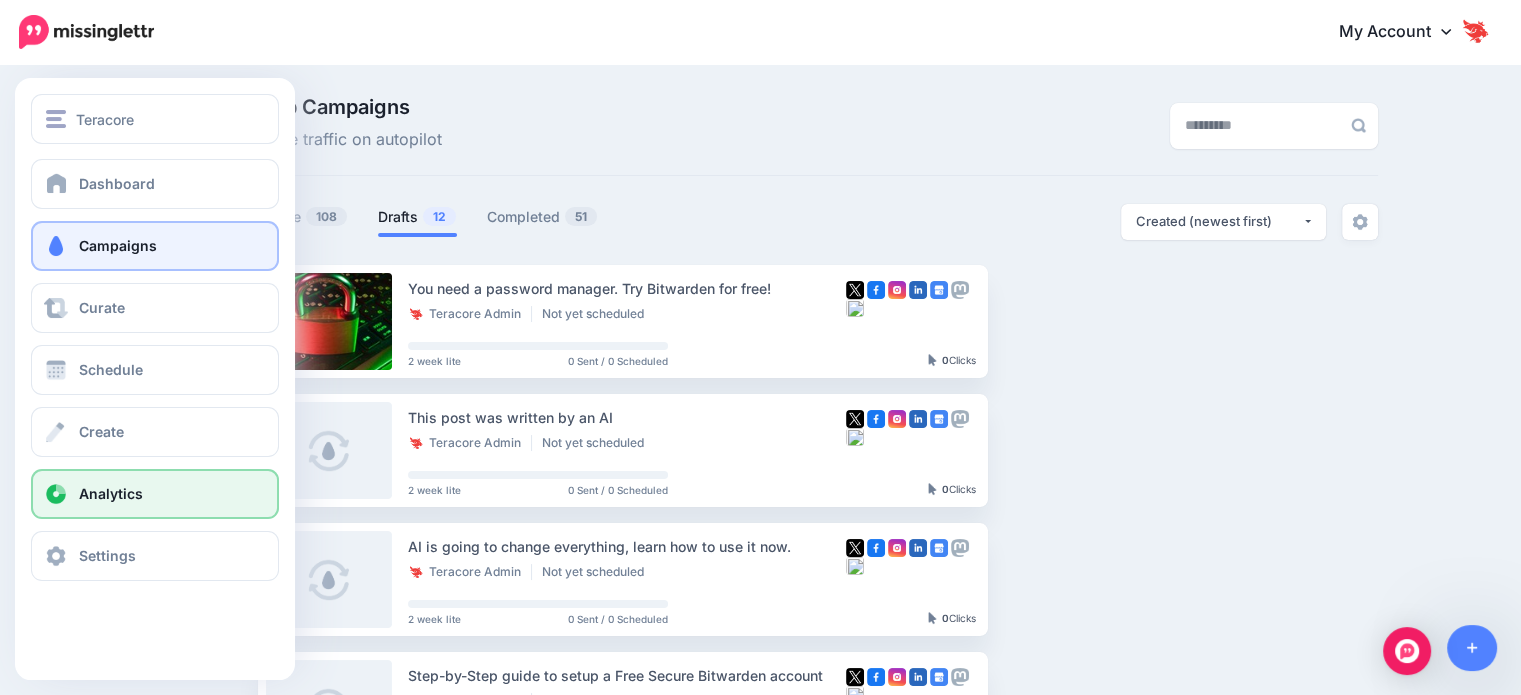 click on "Analytics" at bounding box center [111, 493] 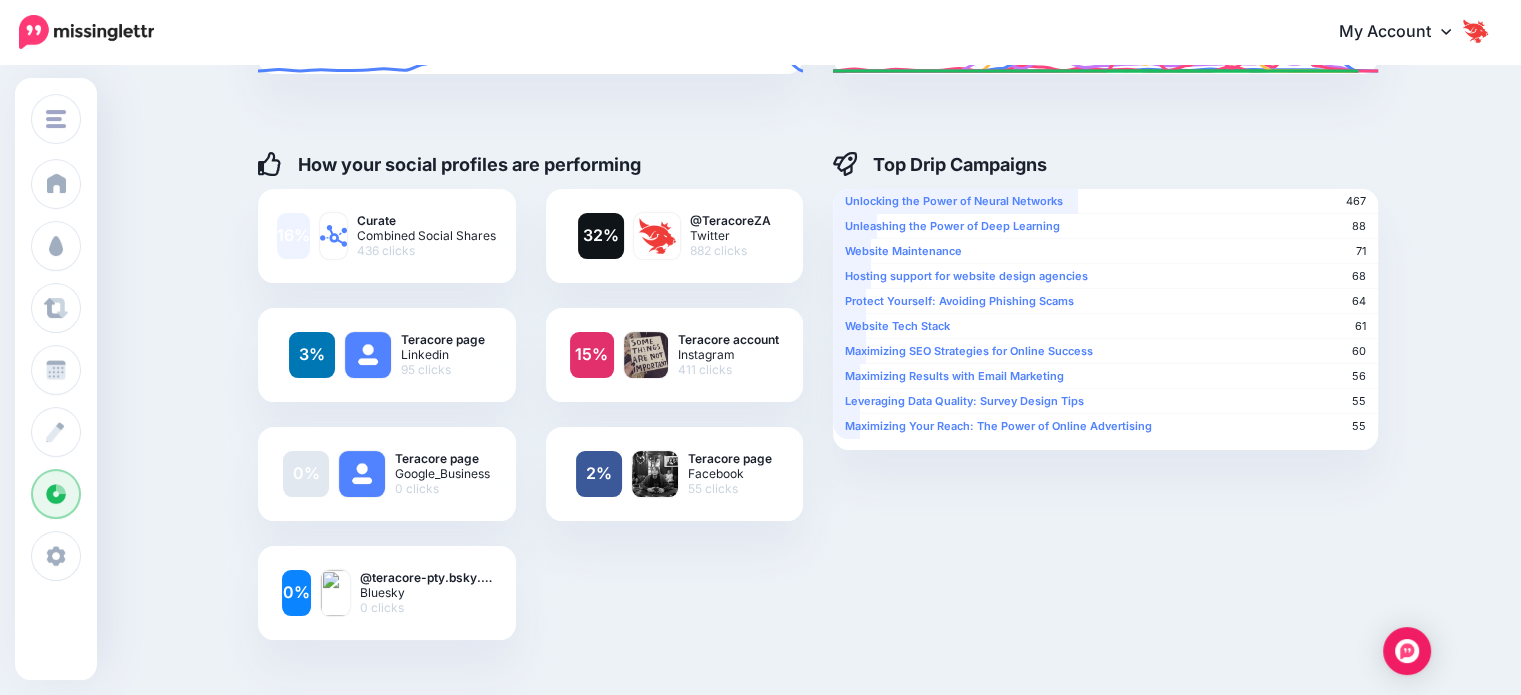 scroll, scrollTop: 287, scrollLeft: 0, axis: vertical 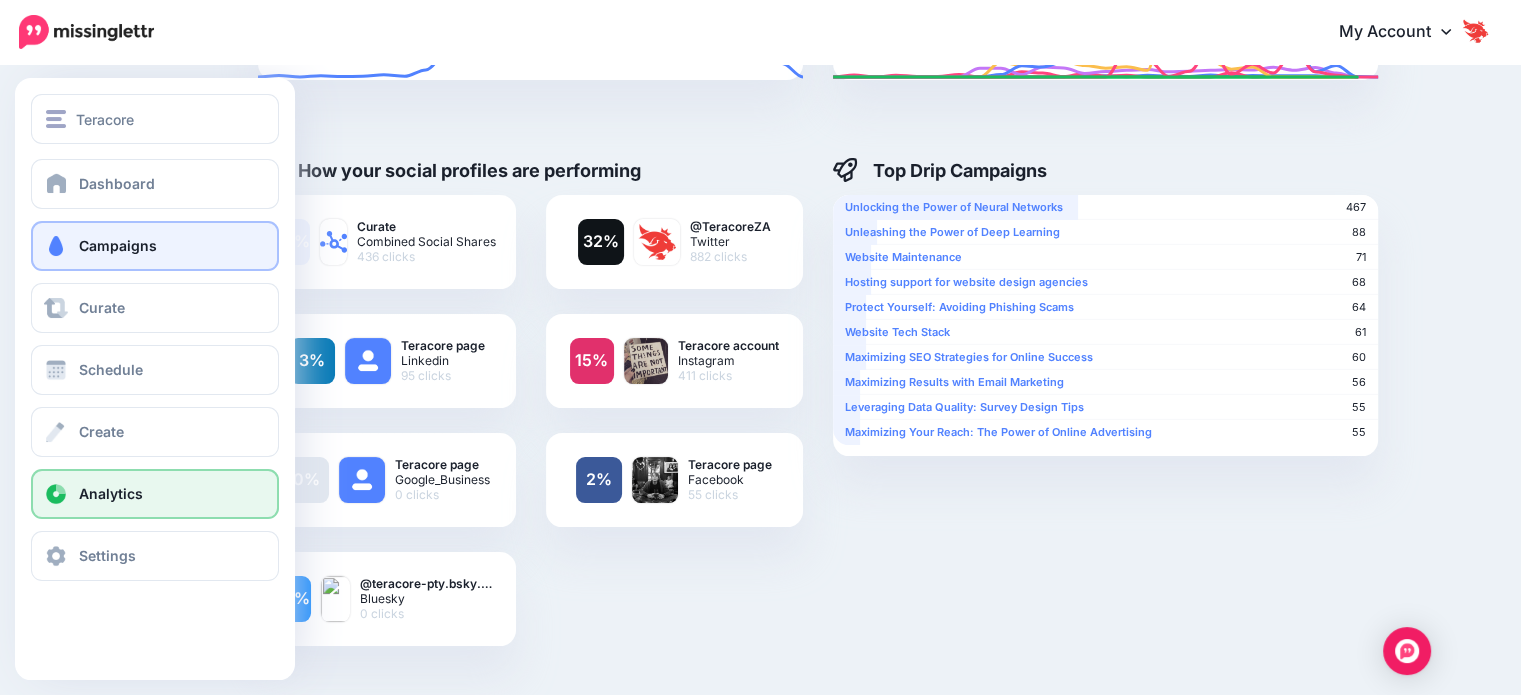 click on "Campaigns" at bounding box center [118, 245] 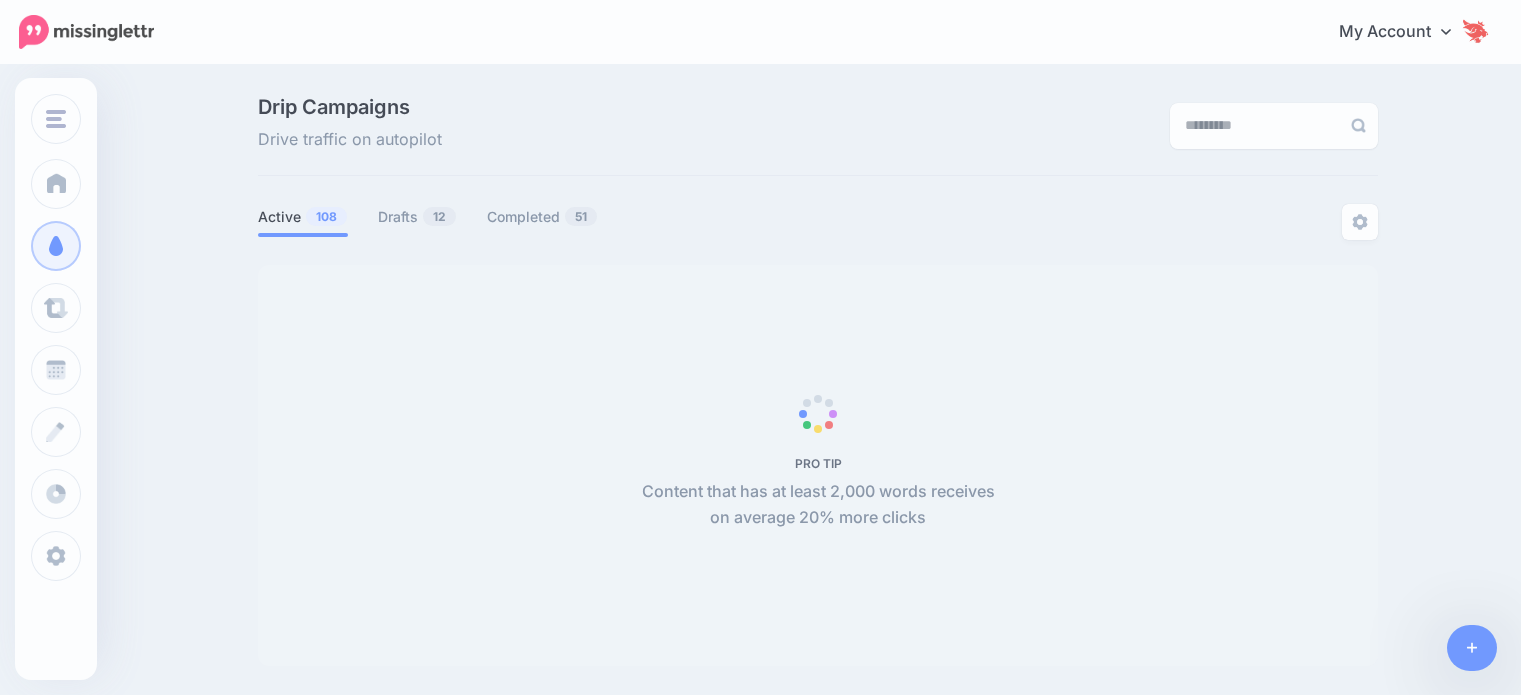 scroll, scrollTop: 0, scrollLeft: 0, axis: both 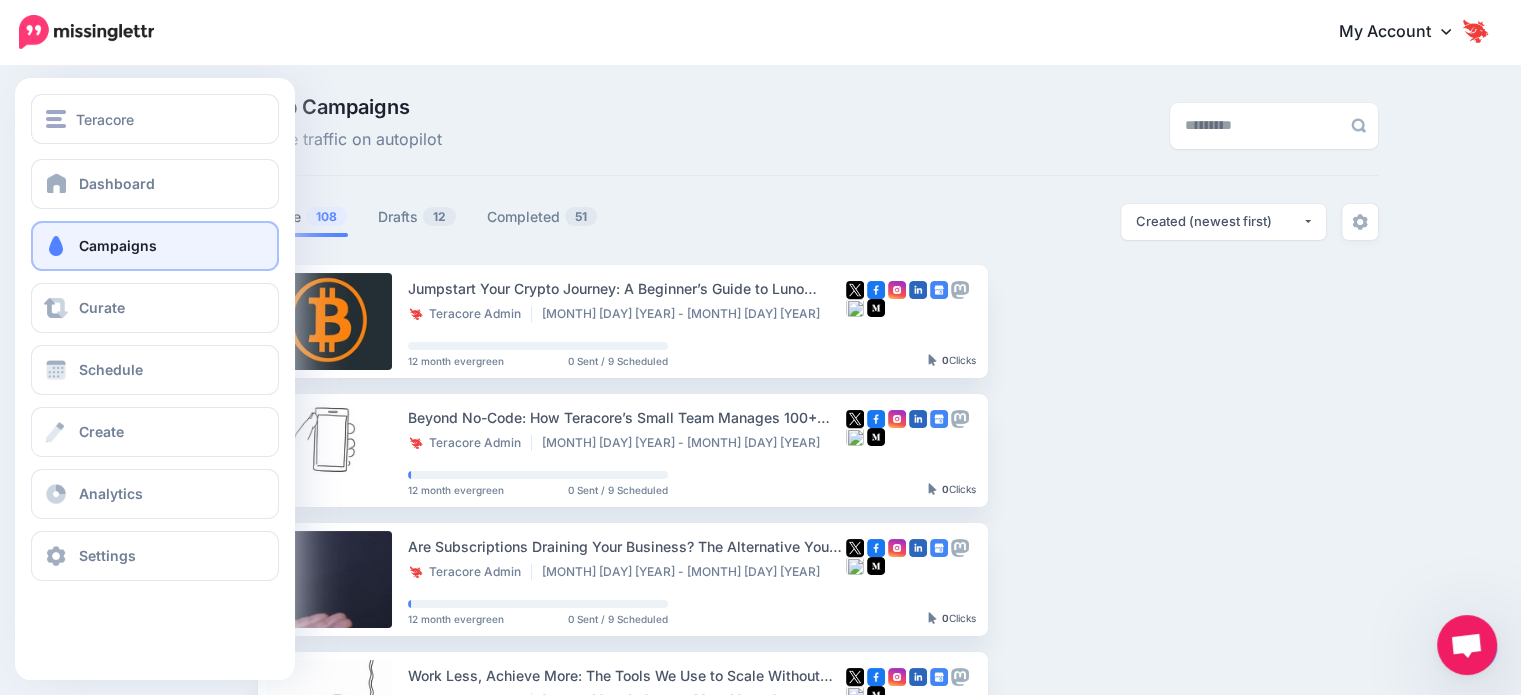 click on "Campaigns" at bounding box center (118, 245) 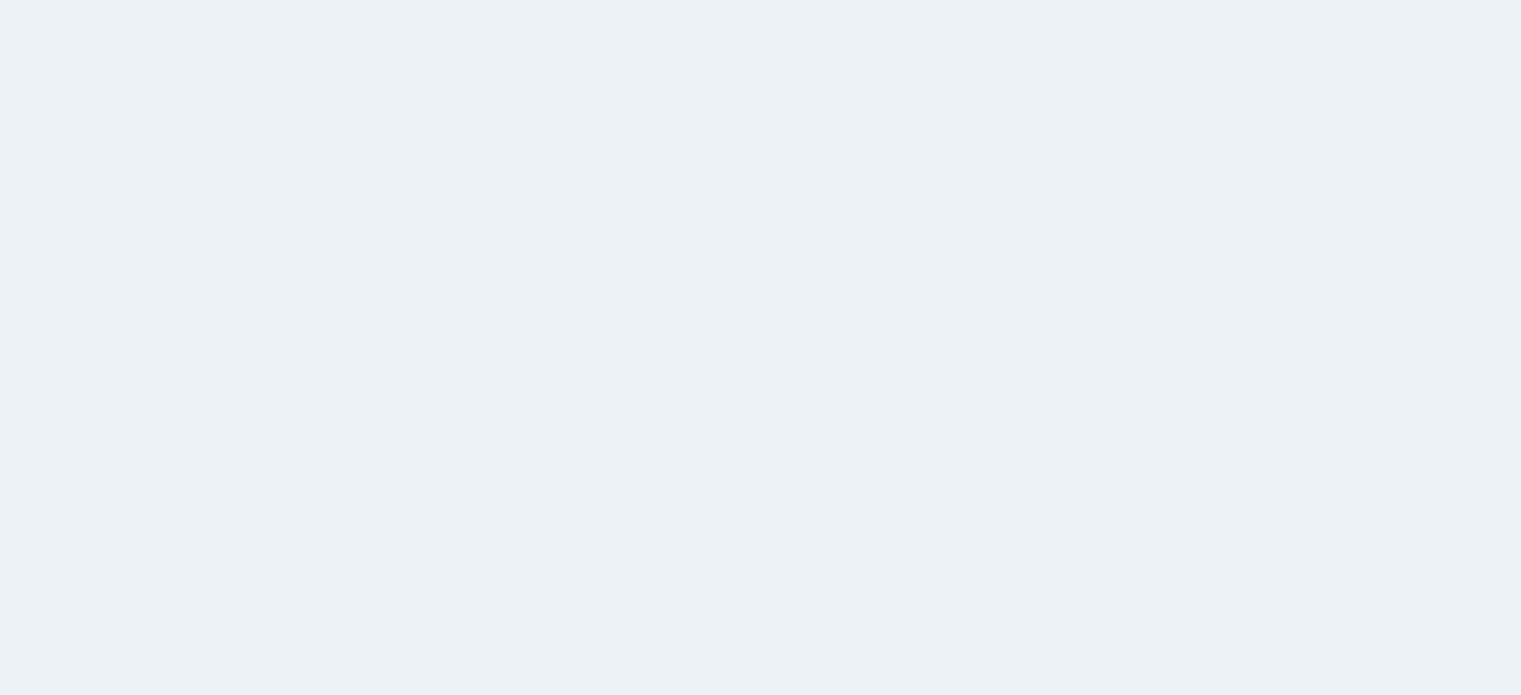 scroll, scrollTop: 0, scrollLeft: 0, axis: both 